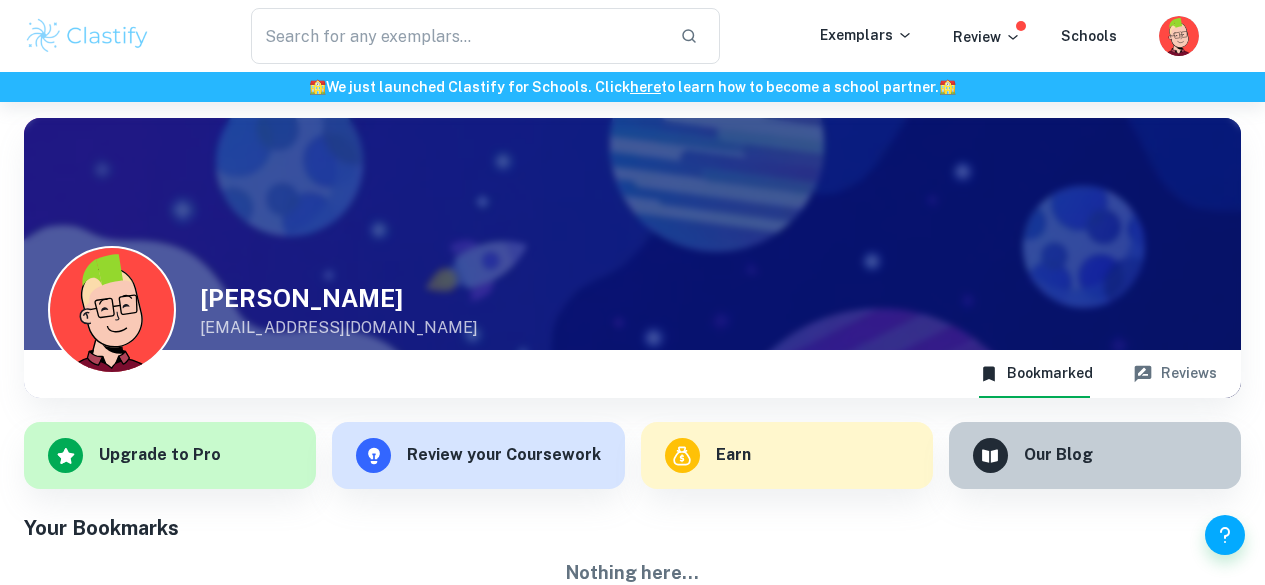 scroll, scrollTop: 0, scrollLeft: 0, axis: both 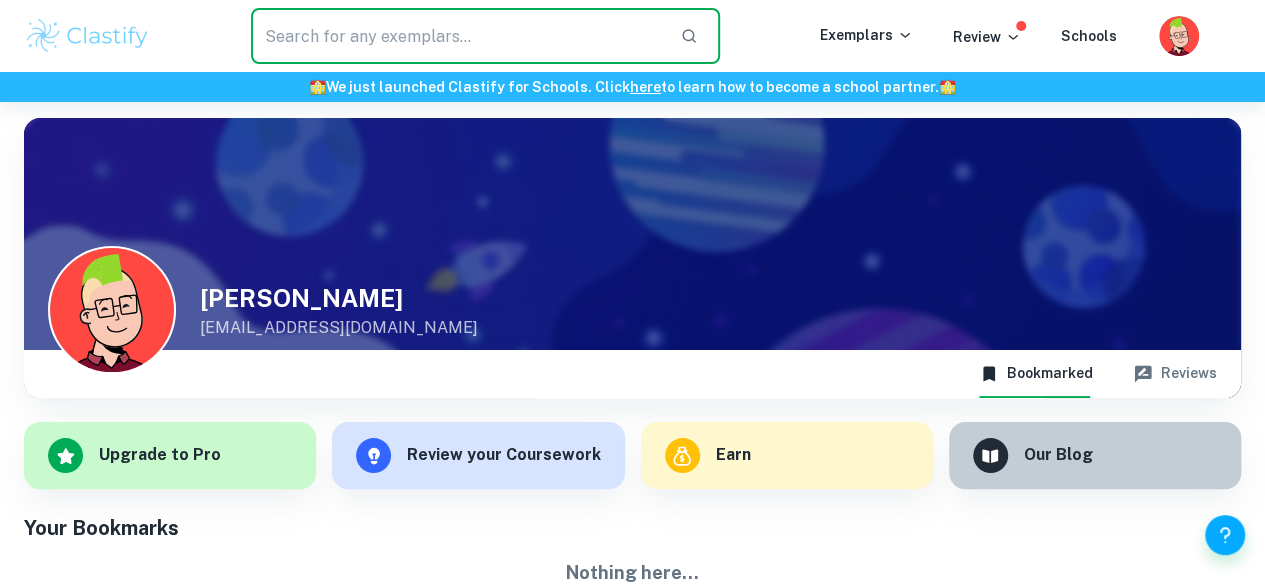 click at bounding box center [457, 36] 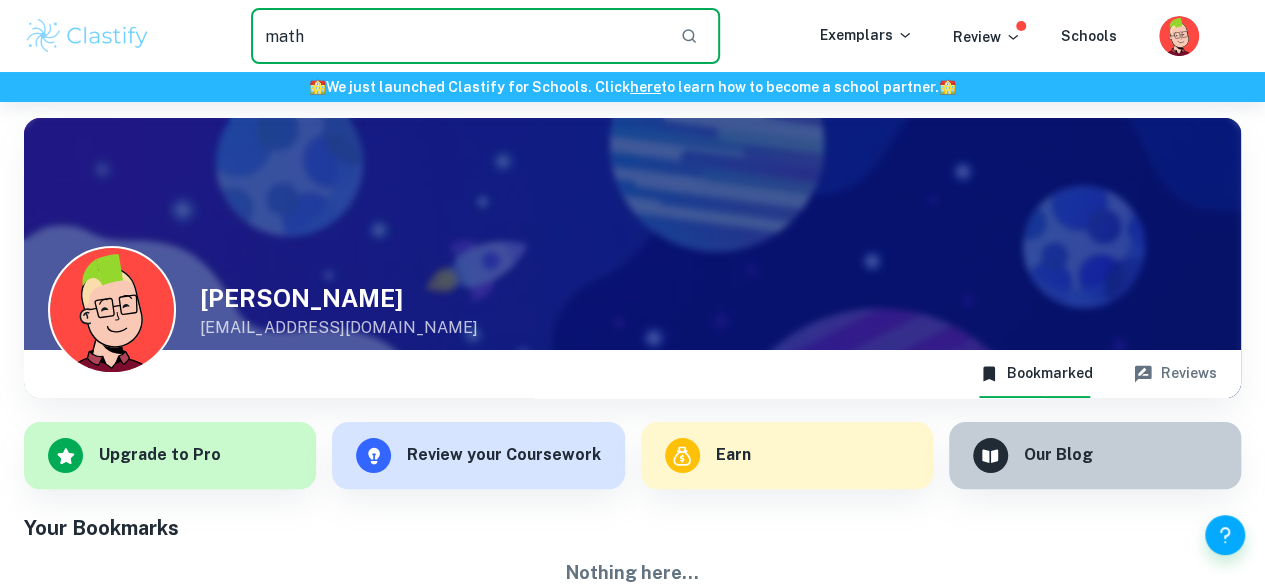 type on "math" 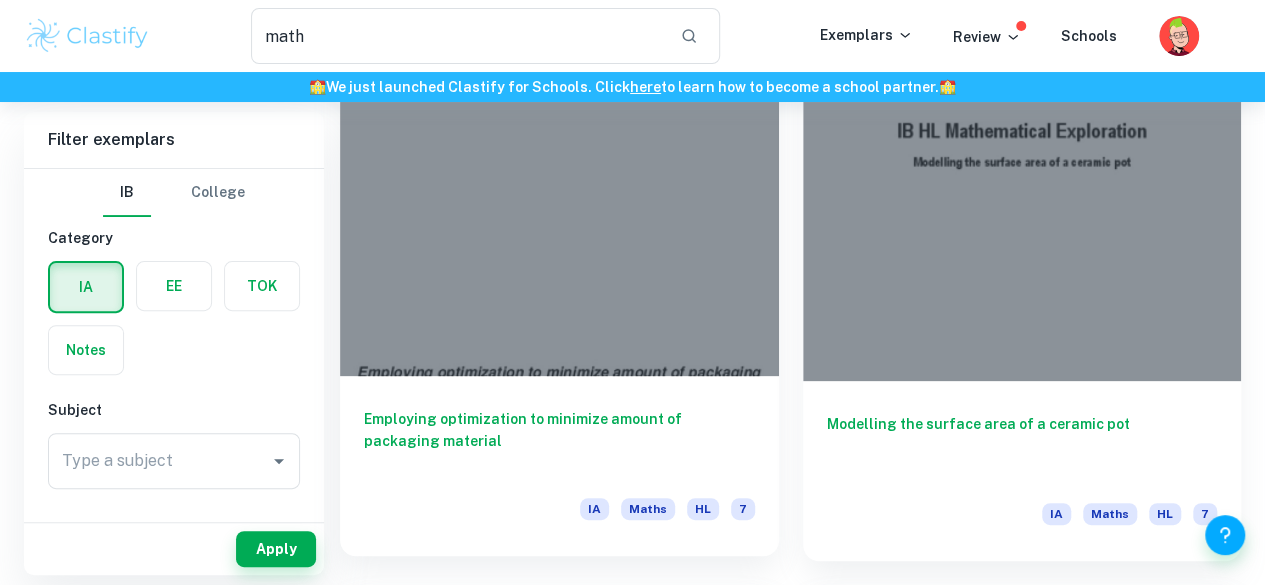 scroll, scrollTop: 167, scrollLeft: 0, axis: vertical 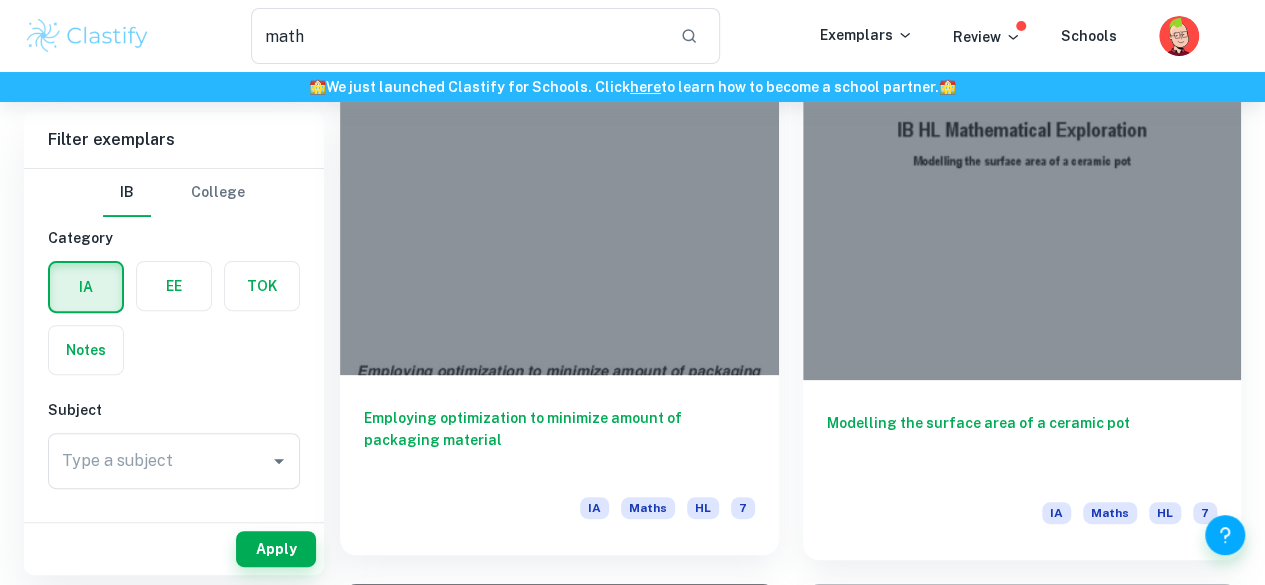 click on "Employing optimization to minimize amount of packaging material" at bounding box center [559, 440] 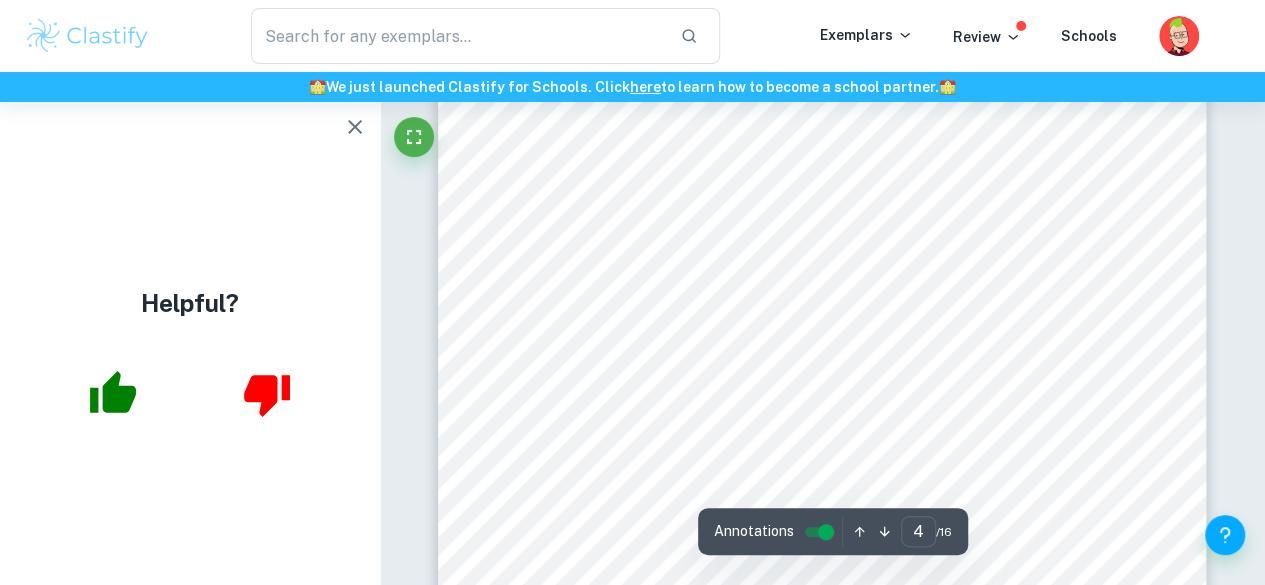 scroll, scrollTop: 3496, scrollLeft: 0, axis: vertical 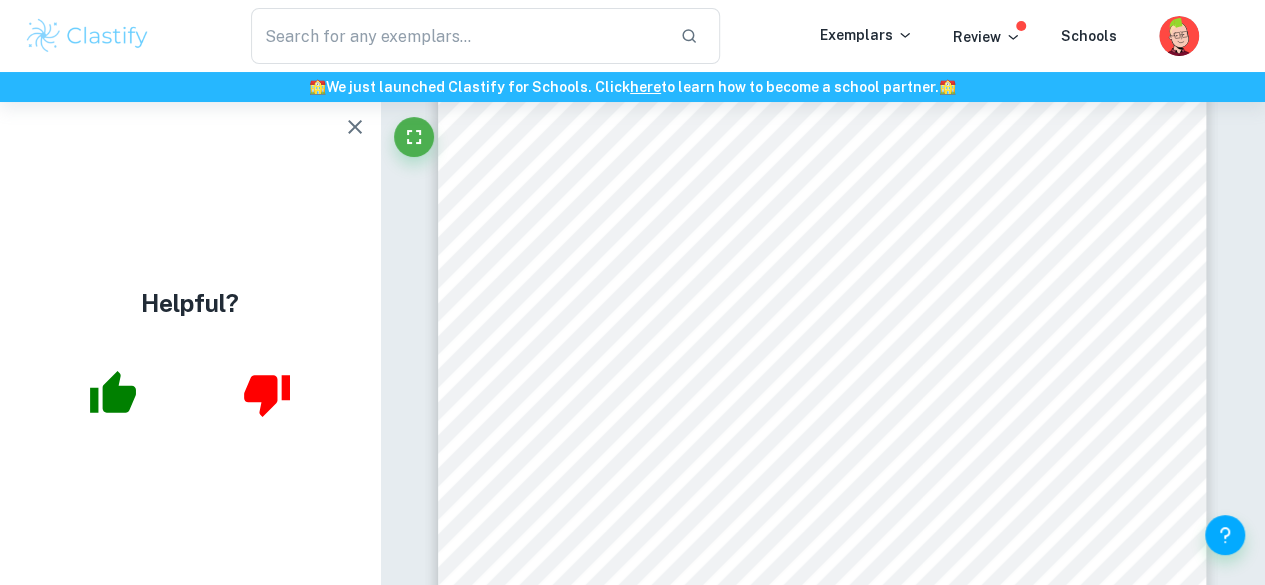 click on "HL Mathematics Internal Assessment   4 𝑥   Length of Rectangular prism 𝑦   Breadth of Rectangular prism 𝑧   Height of Rectangular prism Assessing Cylindrical products The necessary formulae for a cylinder are given below. 𝐶𝑦𝑙𝑖𝑛𝑑𝑒𝑟 = {   𝑉 = 𝜋𝑟 2 ℎ (𝑬𝒒𝒏 𝟏. 𝟏) 𝑆 = 2𝜋𝑟 2   + 2𝜋𝑟ℎ (𝑬𝒒𝒏 𝟏. 𝟐) | ℎ, 𝑟𝜖 𝑅 +    Re-arranging   𝑬𝒒𝒏 𝟏. 𝟏   to express   h   in terms of   V ℎ =   𝑉 𝜋𝑟 2    Differentiating surface area equation with respect to   r , 𝑑𝑆 𝑑𝑟   = 4𝜋𝑟 −   2𝑉 𝑟 2   [ ∵ ,   𝑃𝑜𝑤𝑒𝑟   𝑟𝑢𝑙𝑒 :   𝑑 𝑑𝑥   ( 𝑥 𝑛 )   =   𝑛   ∙   𝑥 𝑛 −1 ]    Equating derivative to zero to determine critical points since the surface area is a minima/maxima at critical points 4𝜋𝑟 −  2𝑉 𝑟 2   = 0 V= 2πr 3 opt   [ ∵ , 𝑅𝑒𝑎𝑟𝑟𝑎𝑛𝑔𝑒𝑑   𝑓𝑜𝑟   𝑉 ] This condition   𝟑   " at bounding box center (822, 582) 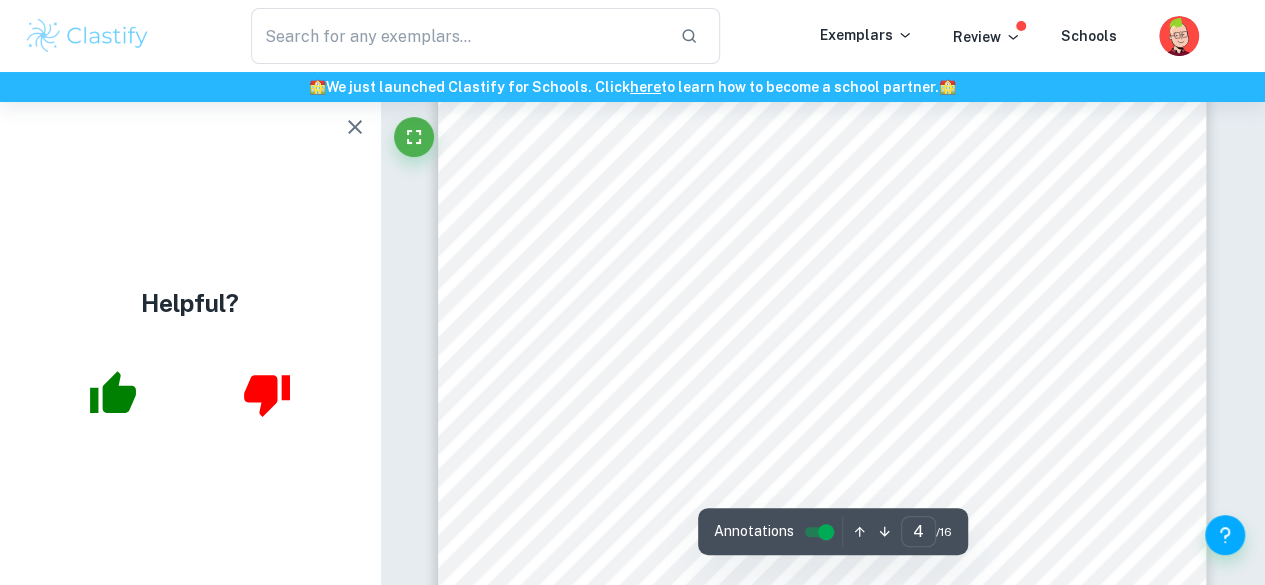 scroll, scrollTop: 3869, scrollLeft: 0, axis: vertical 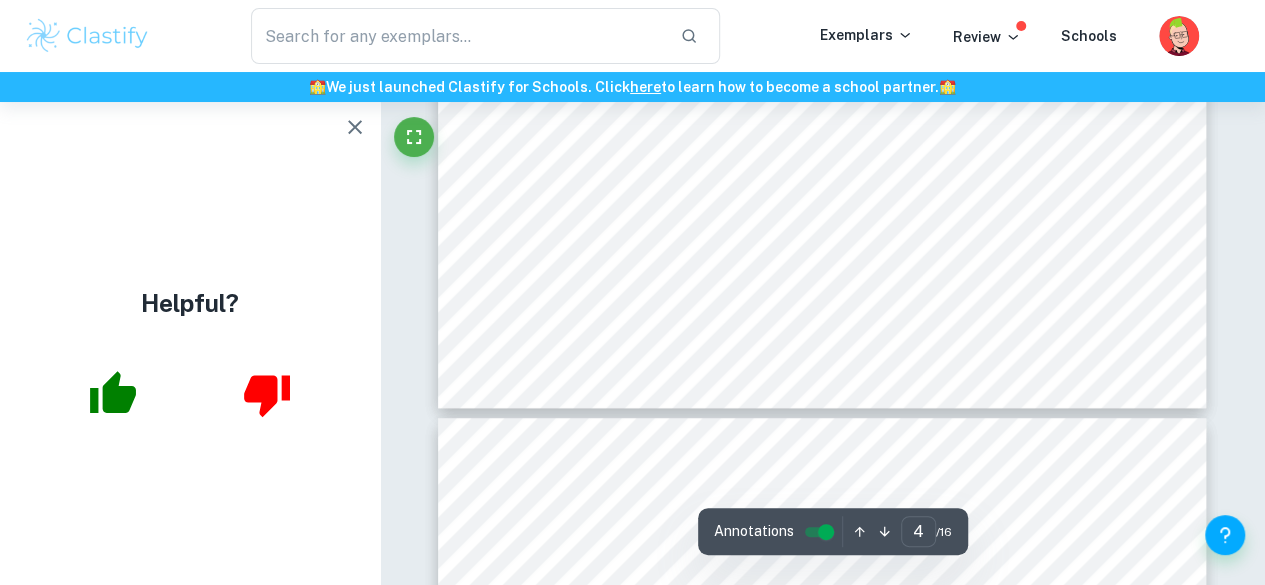type on "5" 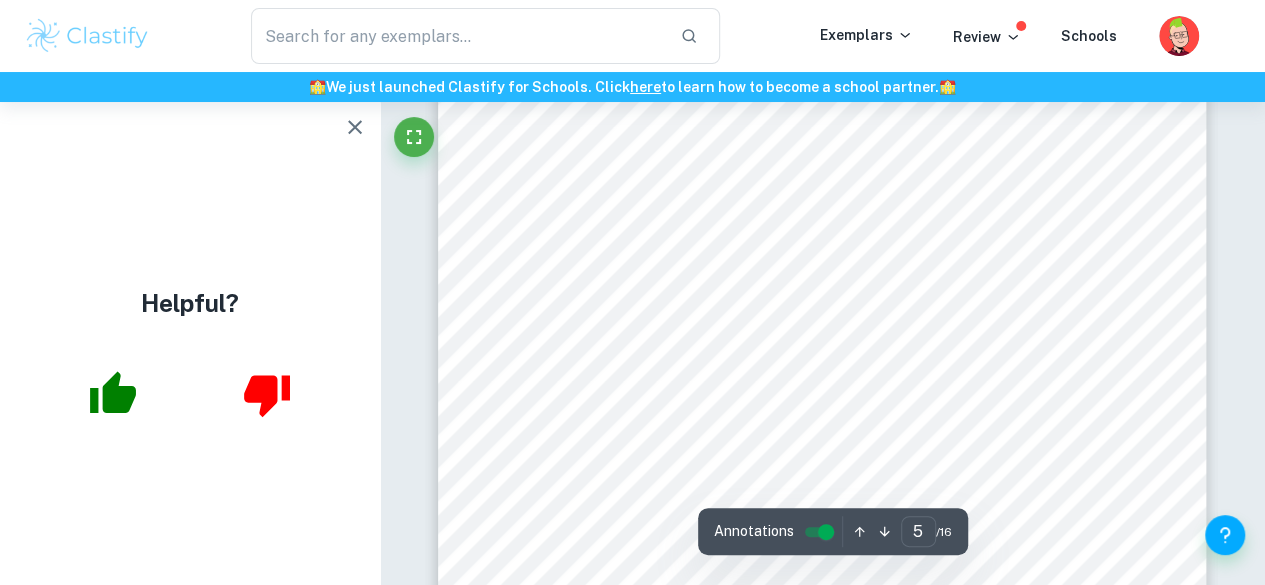 scroll, scrollTop: 4745, scrollLeft: 0, axis: vertical 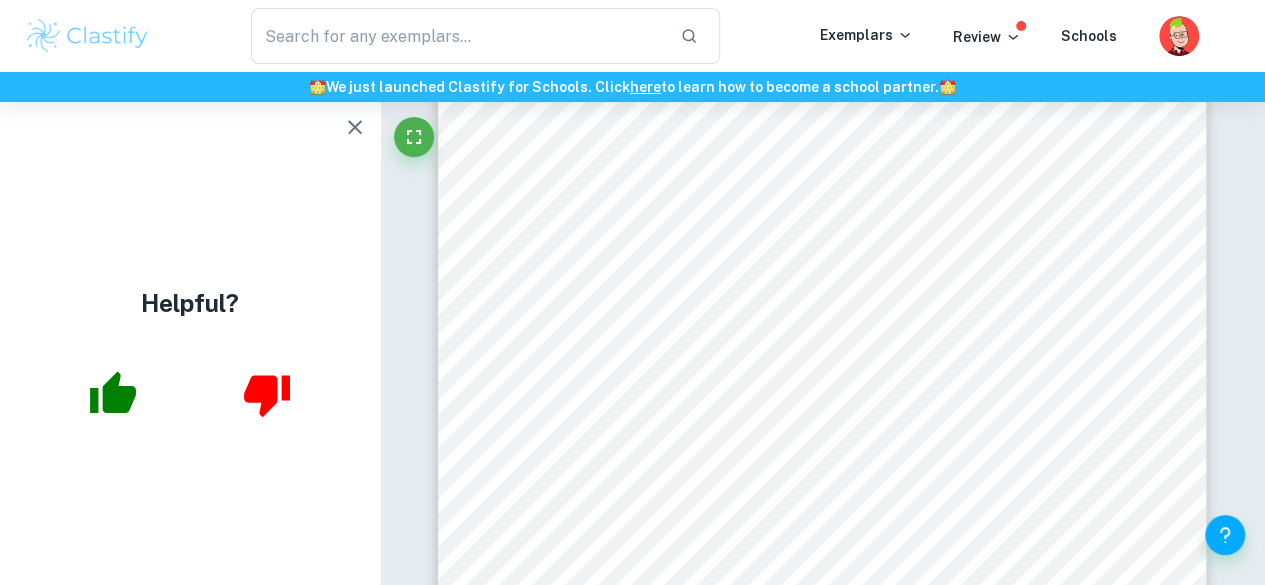 click on "Figure 3: Image of" at bounding box center [1091, 204] 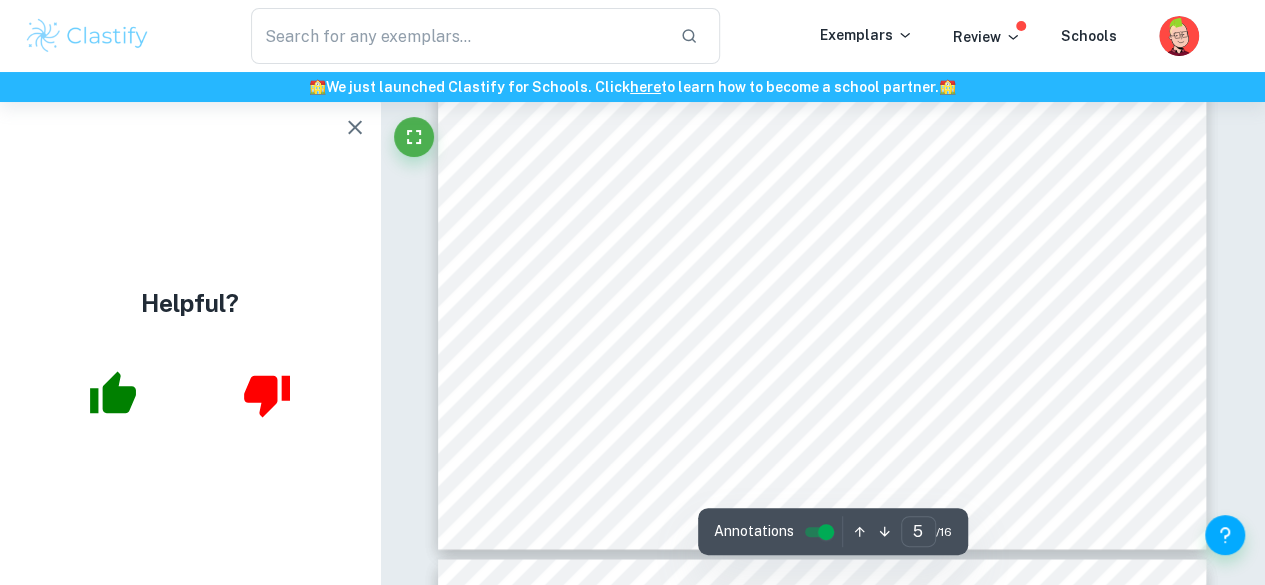 scroll, scrollTop: 5169, scrollLeft: 0, axis: vertical 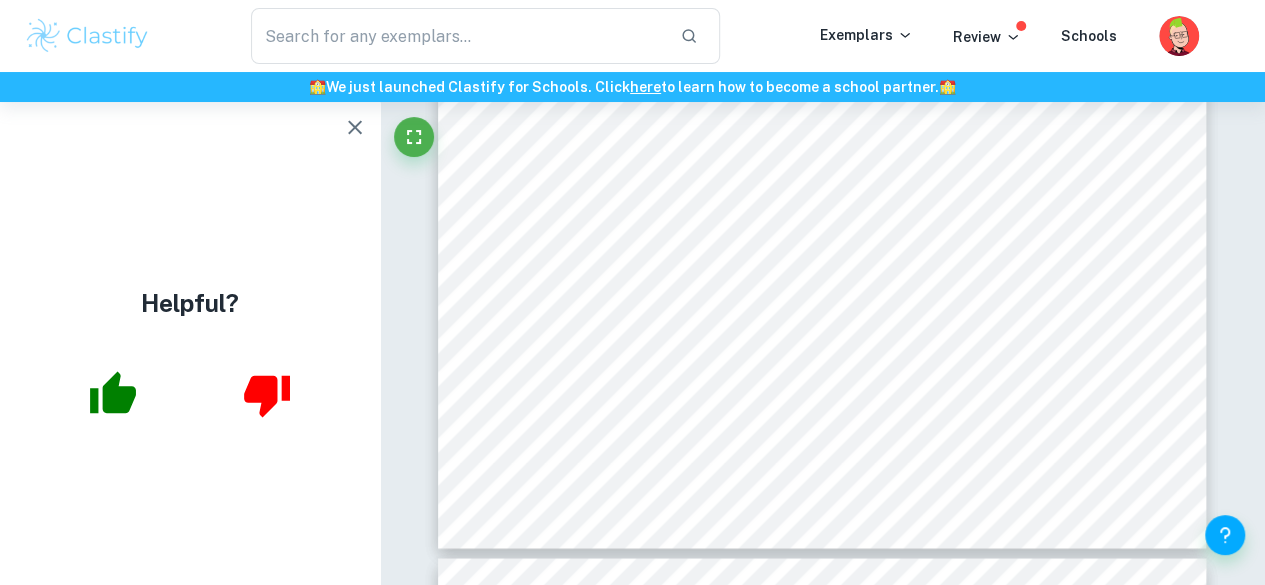 click on "HL Mathematics Internal Assessment   5 applied to a wide assortment of cylindrical products including canned beans, drink cans, deodorants, and certain toilet-cleaning spray cans. Application   –   Sweetened condensed milk The necessary measurements of a sweetened condensed milk good have been displayed in figures   3   and   4   below. S used   in   Fig. 4   was calculated using height and radius and was not displayed on container.    Using   Conditions 1.1 and 1.2 , V =   2𝜋𝑟 3 opt ( 414 2𝜋   ) 1/3 = 𝑟 opt r opt   = 4.03 cm Height can be calculated by   h = 2r   and   ℎ =   𝑉 𝜋𝑟 2   . Hence, equating both equations should give the height for minimum surface area and help validate if this is the actual value for height. 2(4.03) =   414 π(4.03) 2 8.06   ≈   8.11 cm The negligible difference existed because the value of radius was rounded to 3 significant figures in above calculations. When the unrounded value stated on the GDC (TI NSpire CX) is used in calculations,   ℎ = 8" at bounding box center [822, 5] 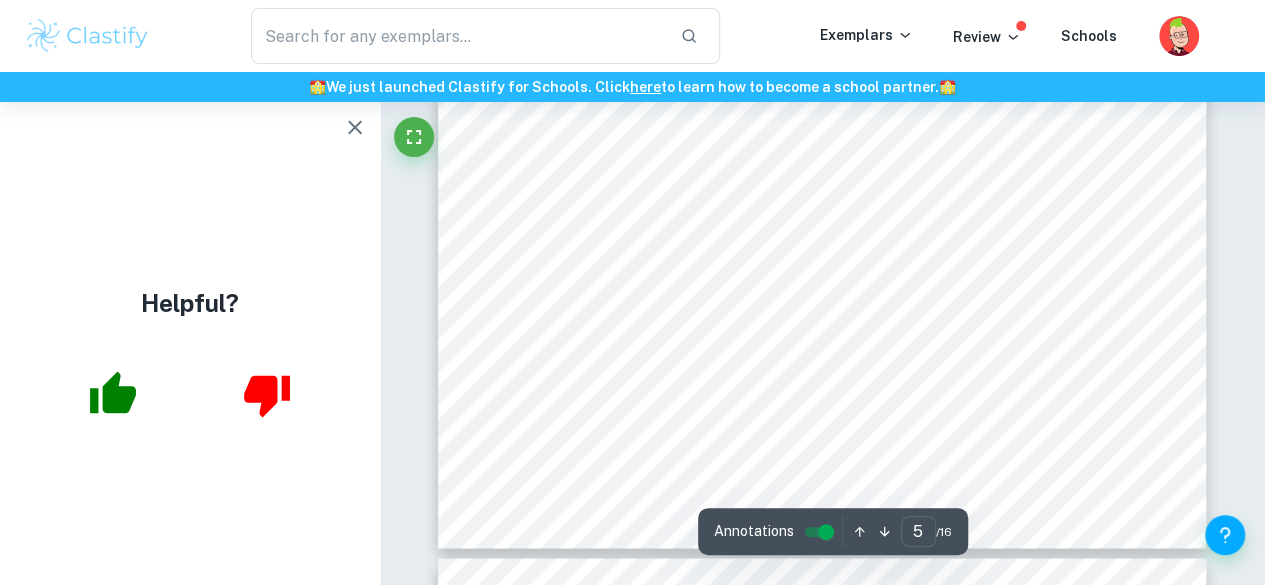 type on "math" 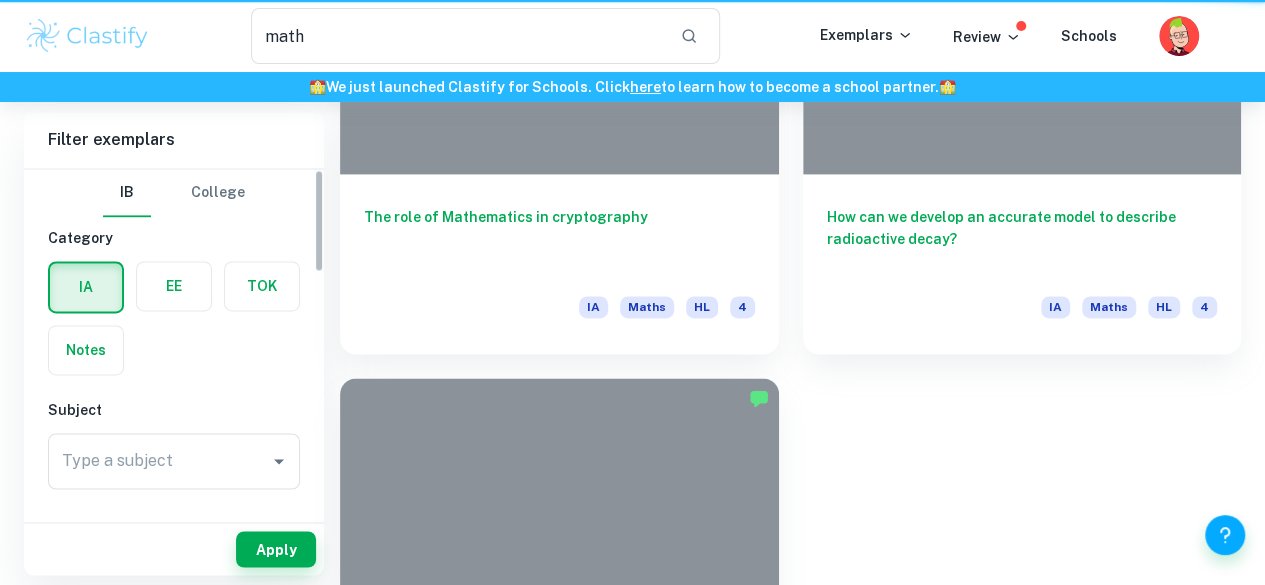scroll, scrollTop: 167, scrollLeft: 0, axis: vertical 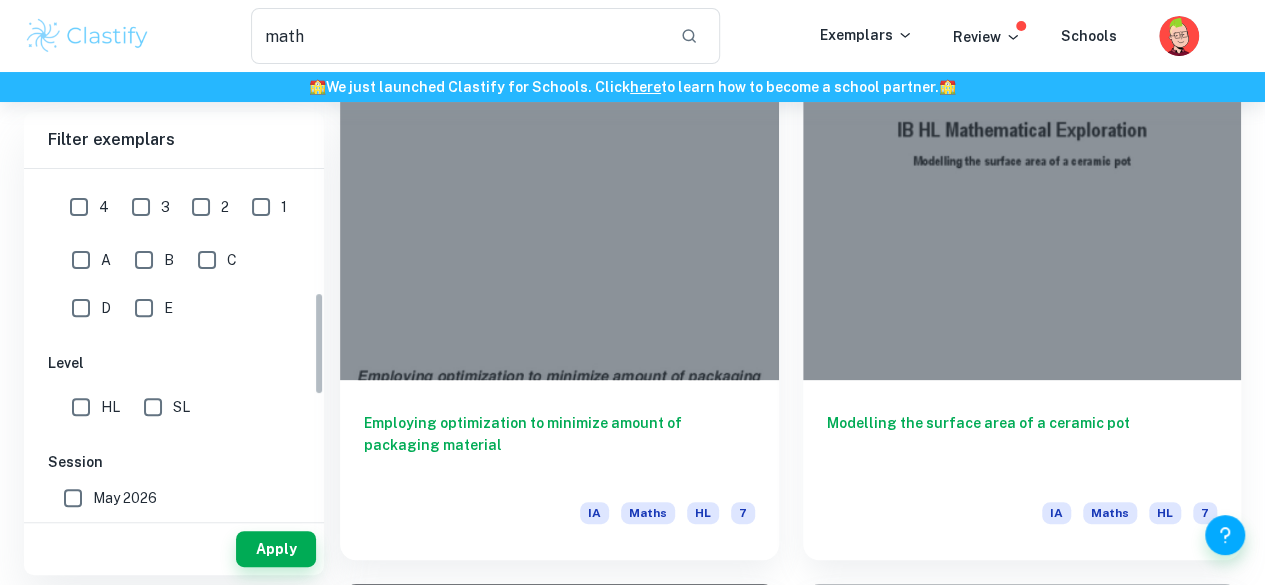 click on "SL" at bounding box center [153, 407] 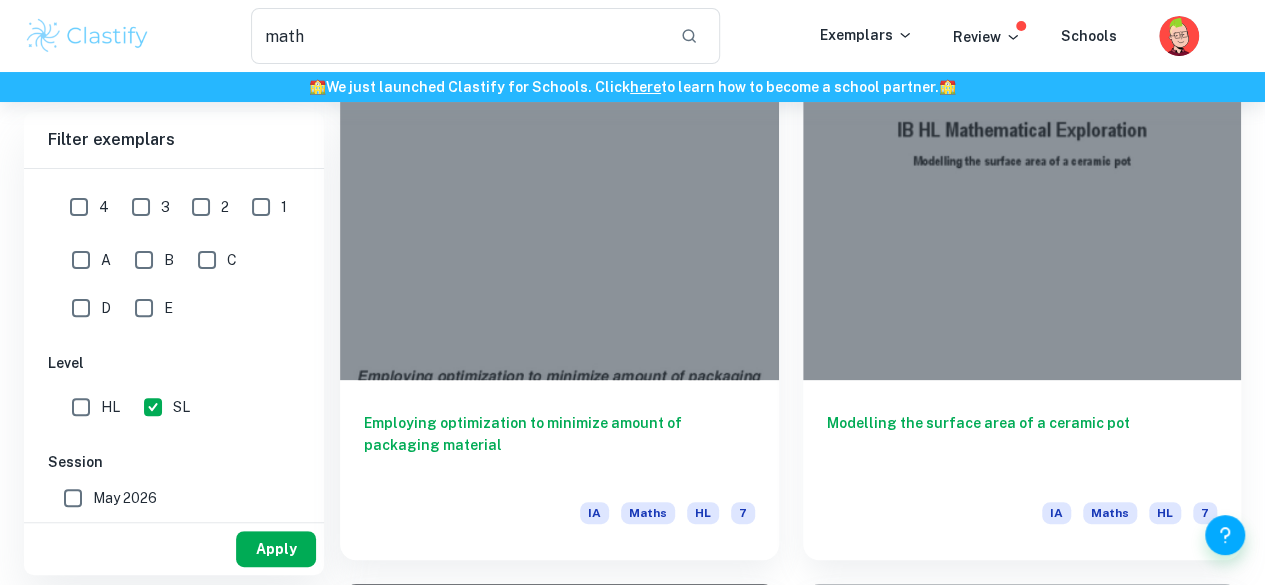 click on "Apply" at bounding box center [276, 549] 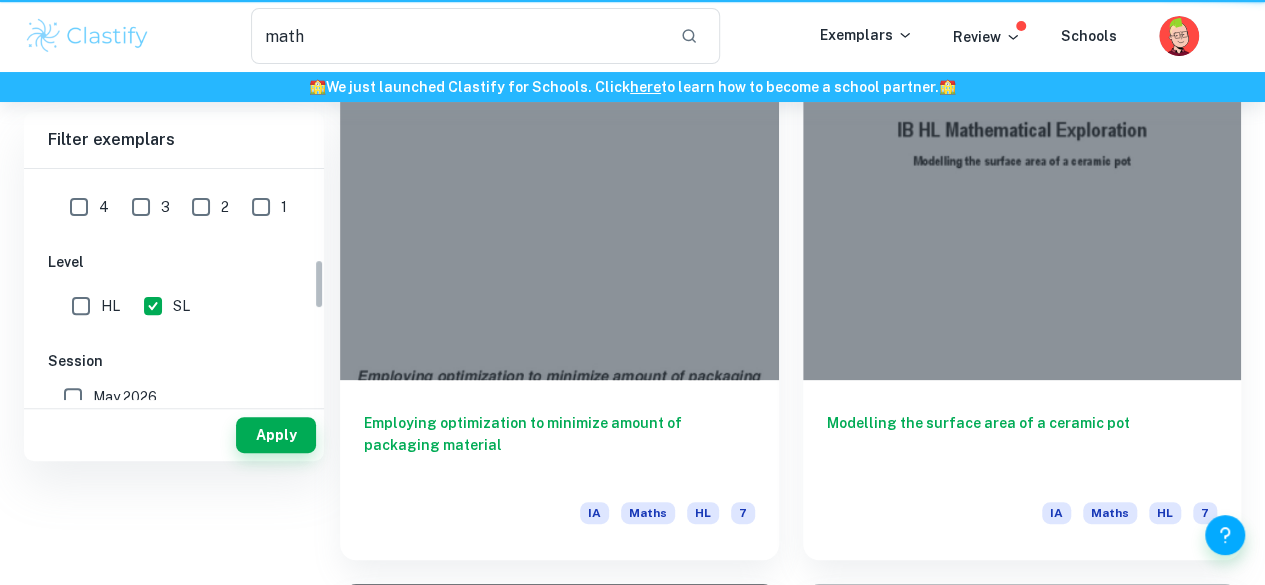 scroll, scrollTop: 0, scrollLeft: 0, axis: both 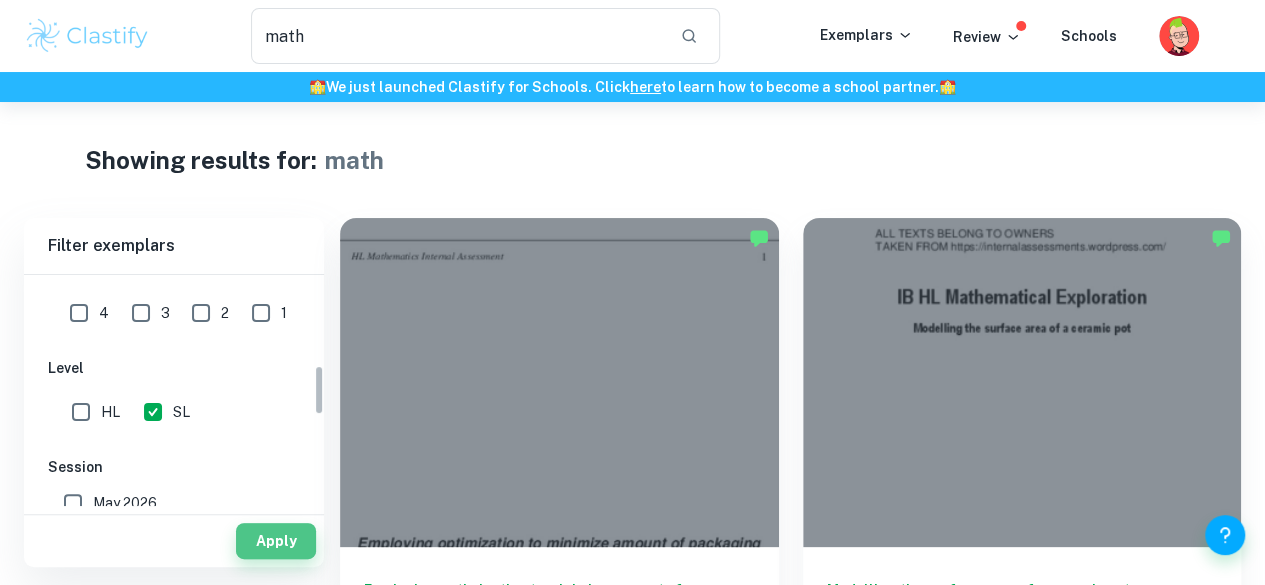 click on "Apply" at bounding box center (276, 541) 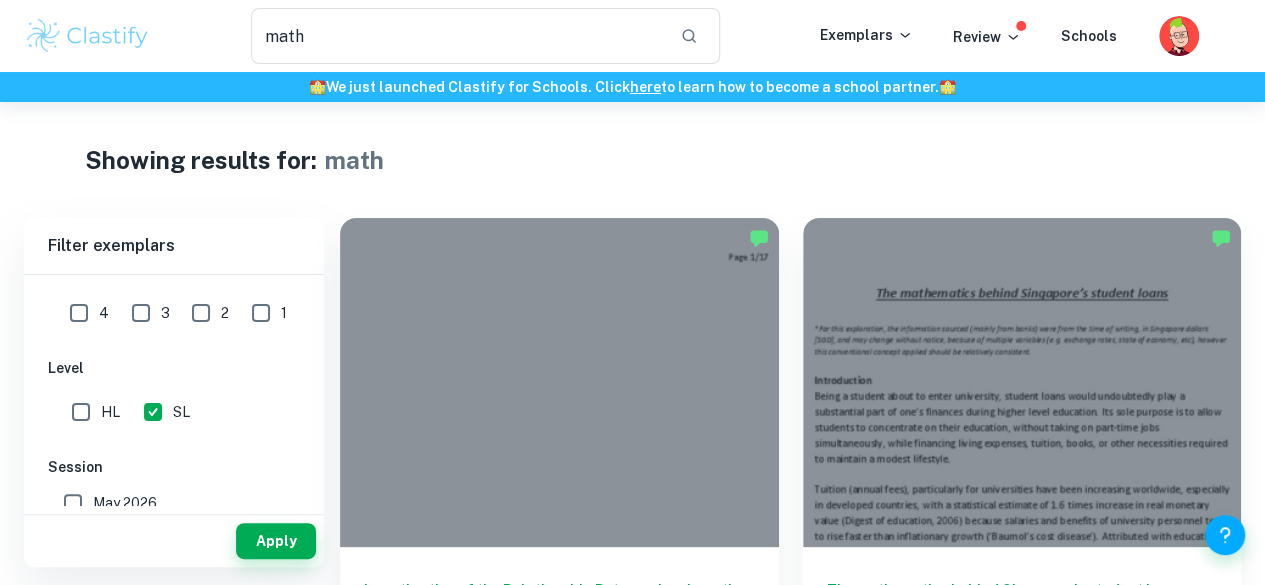 click on "math" at bounding box center [354, 160] 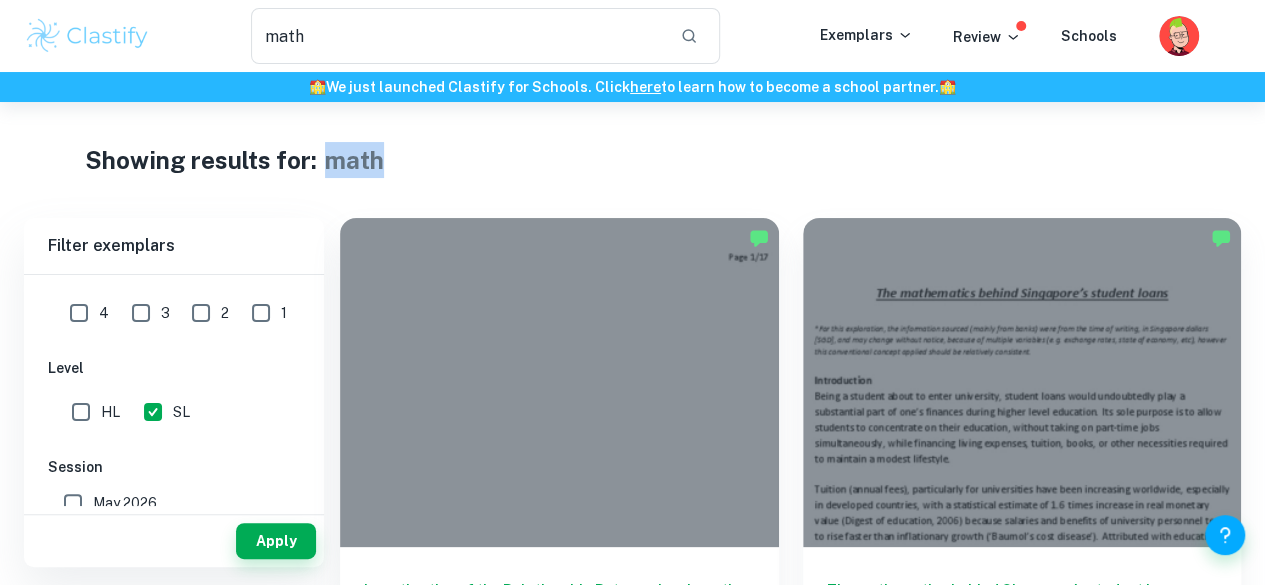click on "math" at bounding box center (354, 160) 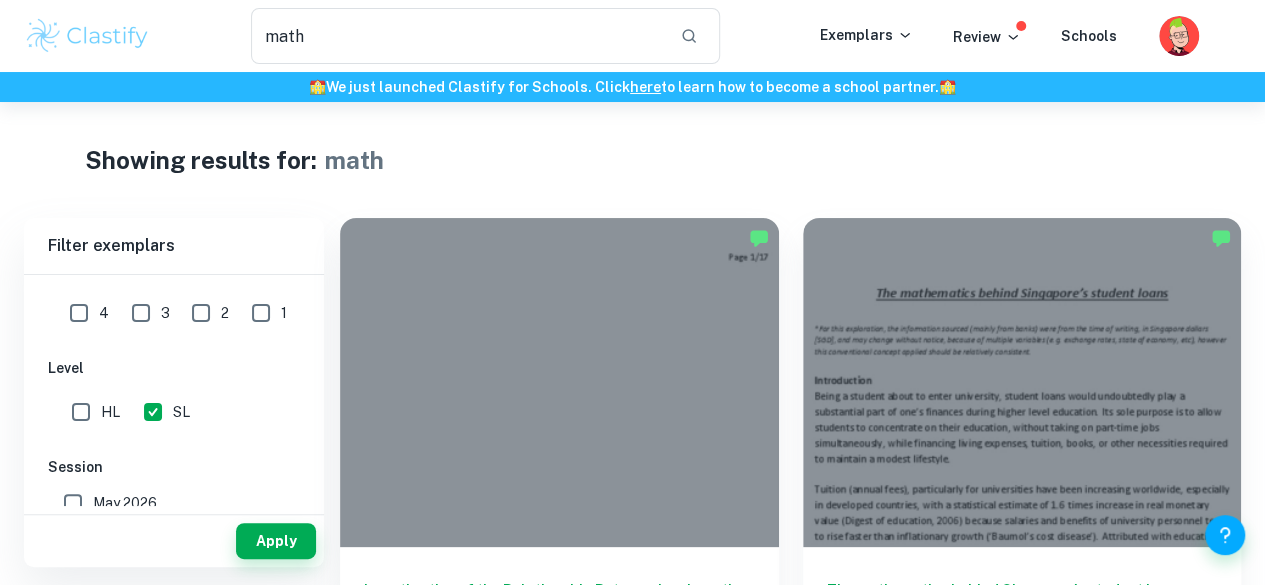 click on "Showing results for: math Filter Filter exemplars IB College Category IA EE TOK Notes Subject Type a subject Type a subject Grade 7 6 5 4 3 2 1 Level HL SL Session [DATE] [DATE] [DATE] [DATE] [DATE] [DATE] [DATE] [DATE] [DATE] [DATE] Other   Apply Filter exemplars IB College Category IA EE TOK Notes Subject Type a subject Type a subject Grade 7 6 5 4 3 2 1 Level HL SL Session [DATE] [DATE] [DATE] [DATE] [DATE] [DATE] [DATE] [DATE] [DATE] [DATE] Other   Apply    Investigation of the Relationship Between Leg Length and Lateral Jumping Distance IA Maths SL 6 The mathematics behind Singapore's student loans (19/20) IA Maths SL 7 Want full marks on your  IA ? Get expert feedback from an IB examiner!  🎯 Promoted Advertise with Clastify Optimizing blood vessel branching IA Maths SL 7 Investigating the correlation between height and shooting ability in basketball. IA Maths SL 5 Mathematical Modelling of Doraemon IA Maths SL 7 IA Maths" at bounding box center [632, 3119] 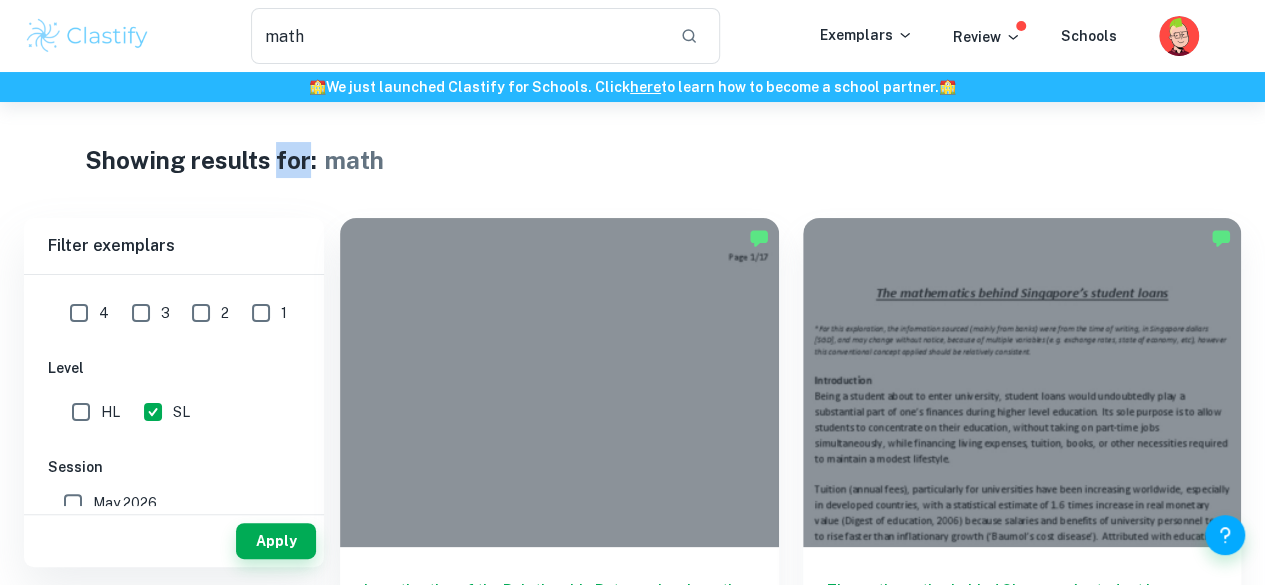 click on "Showing results for:" at bounding box center (201, 160) 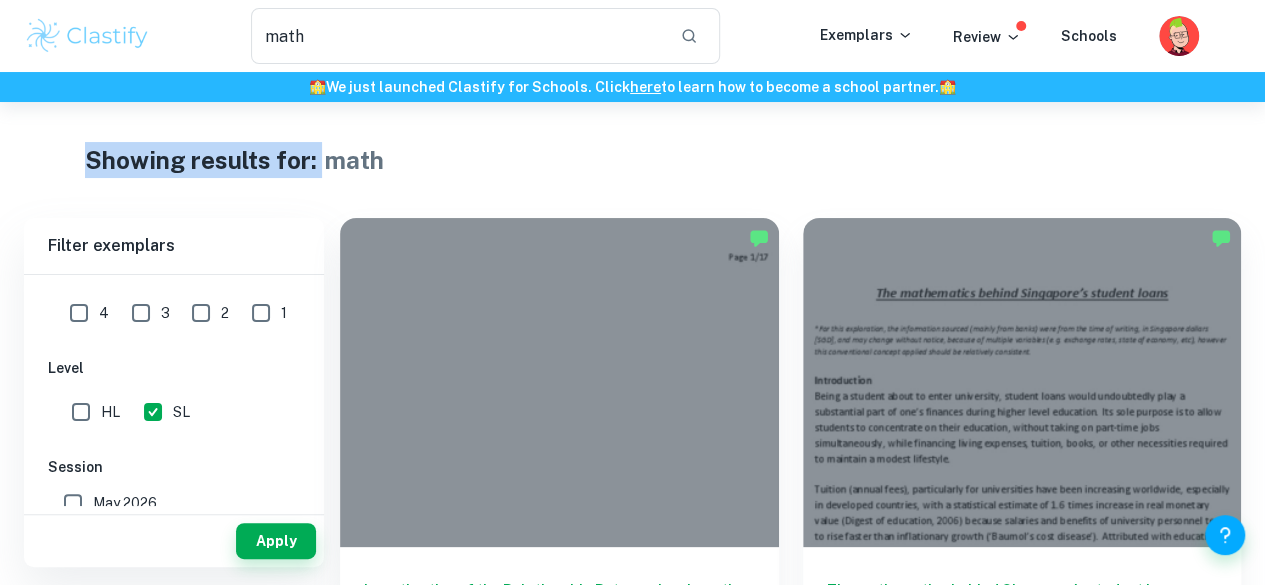 click on "Showing results for:" at bounding box center [201, 160] 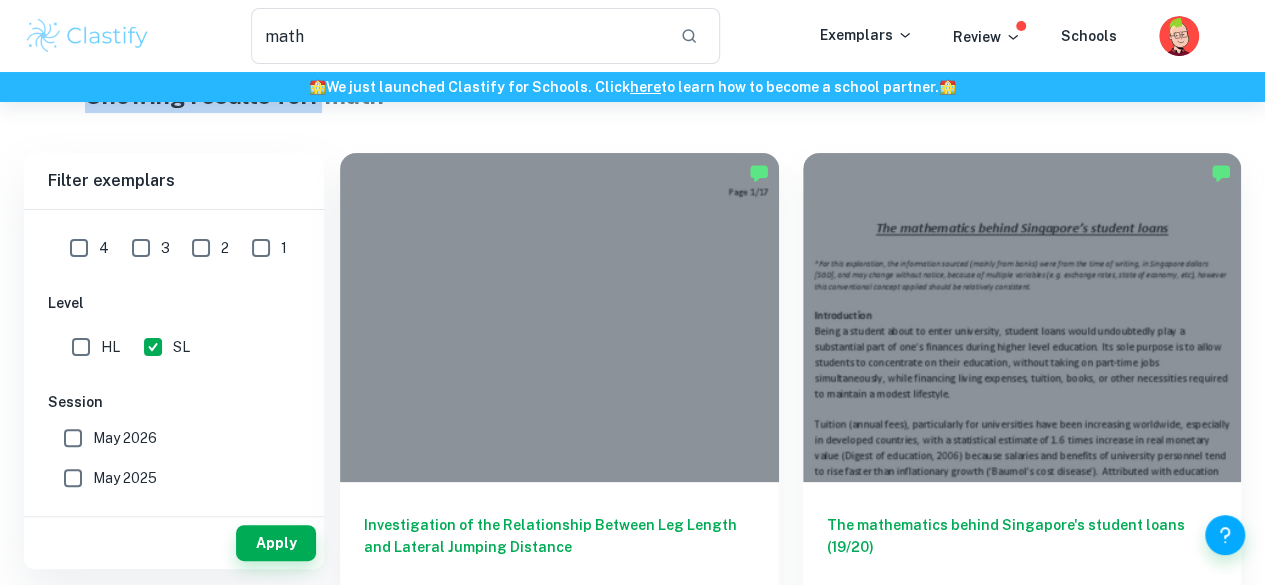 scroll, scrollTop: 69, scrollLeft: 0, axis: vertical 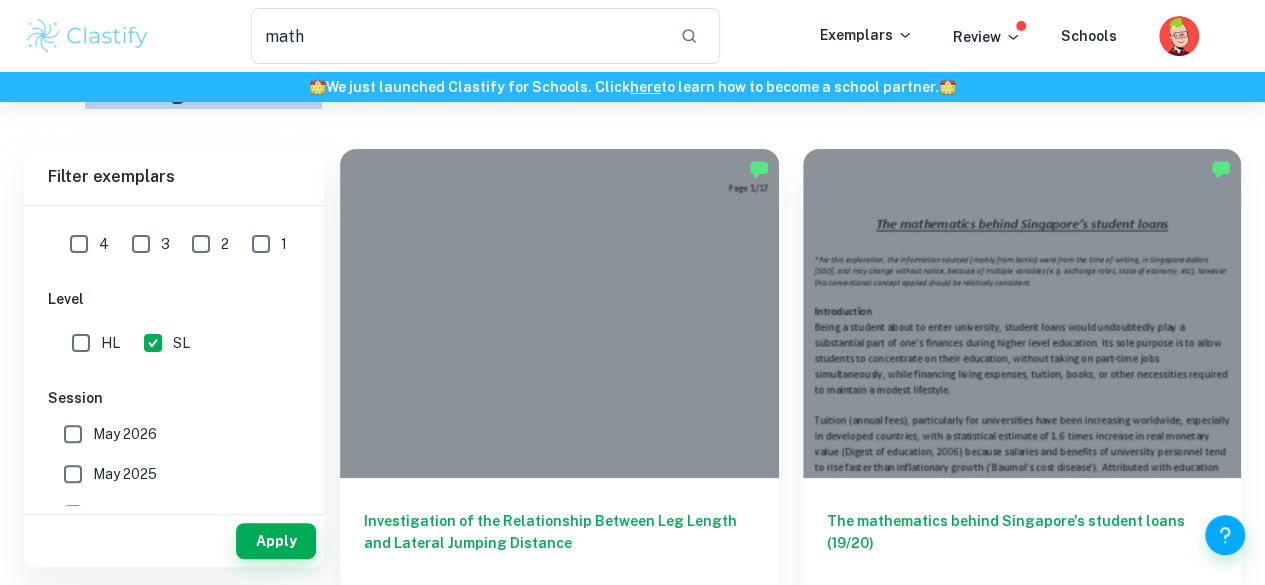 click at bounding box center (559, 841) 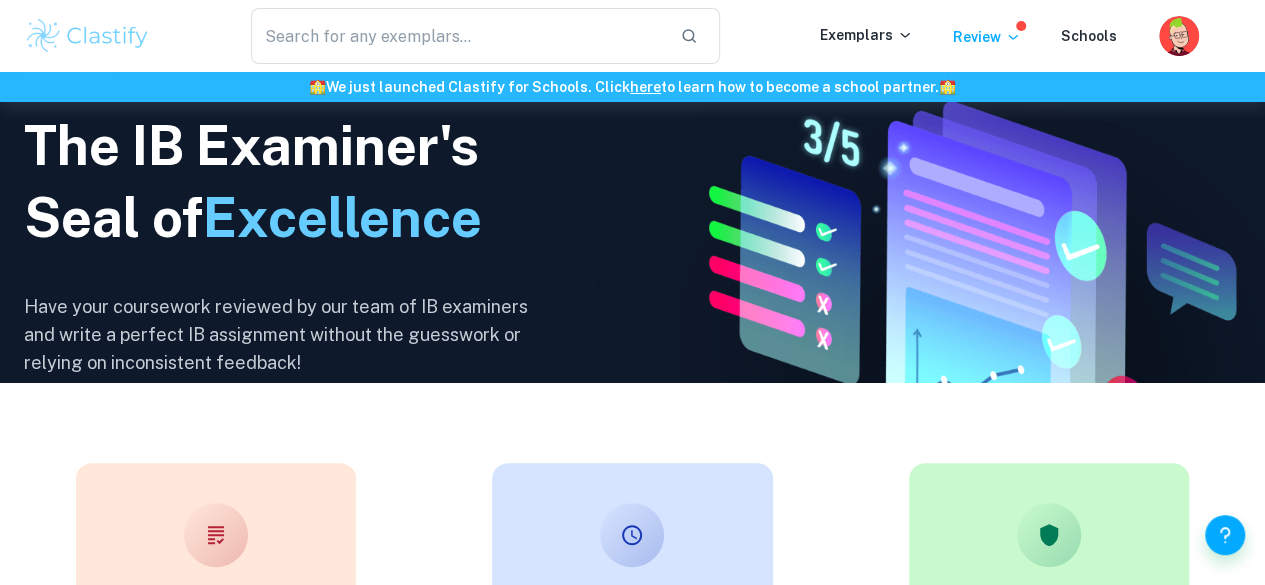 scroll, scrollTop: 224, scrollLeft: 0, axis: vertical 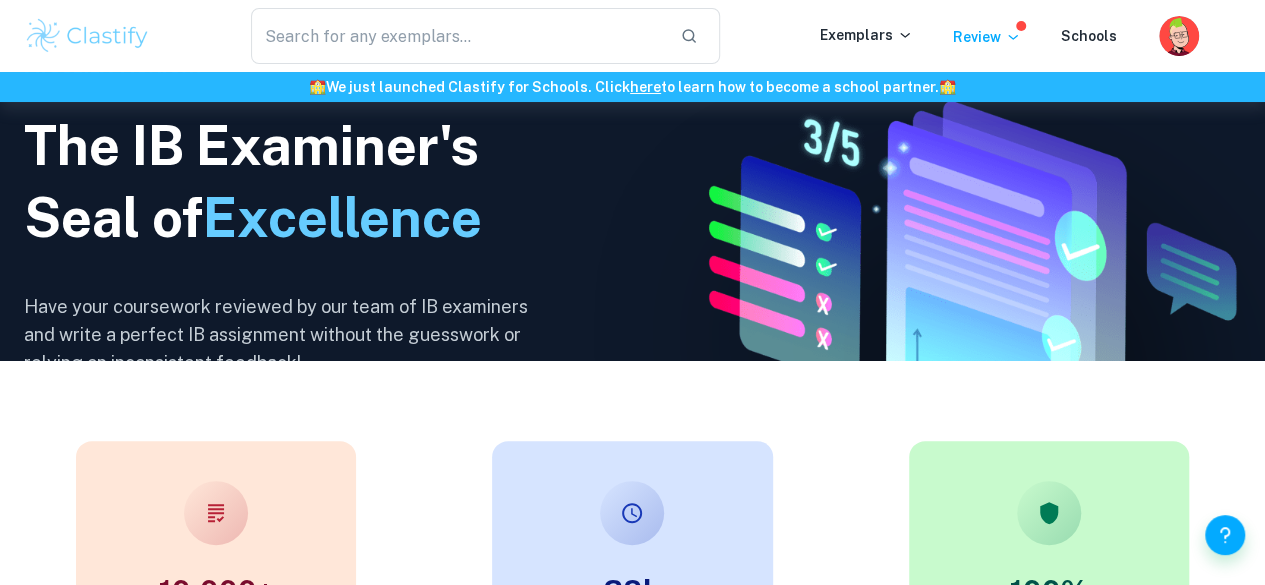 type on "math" 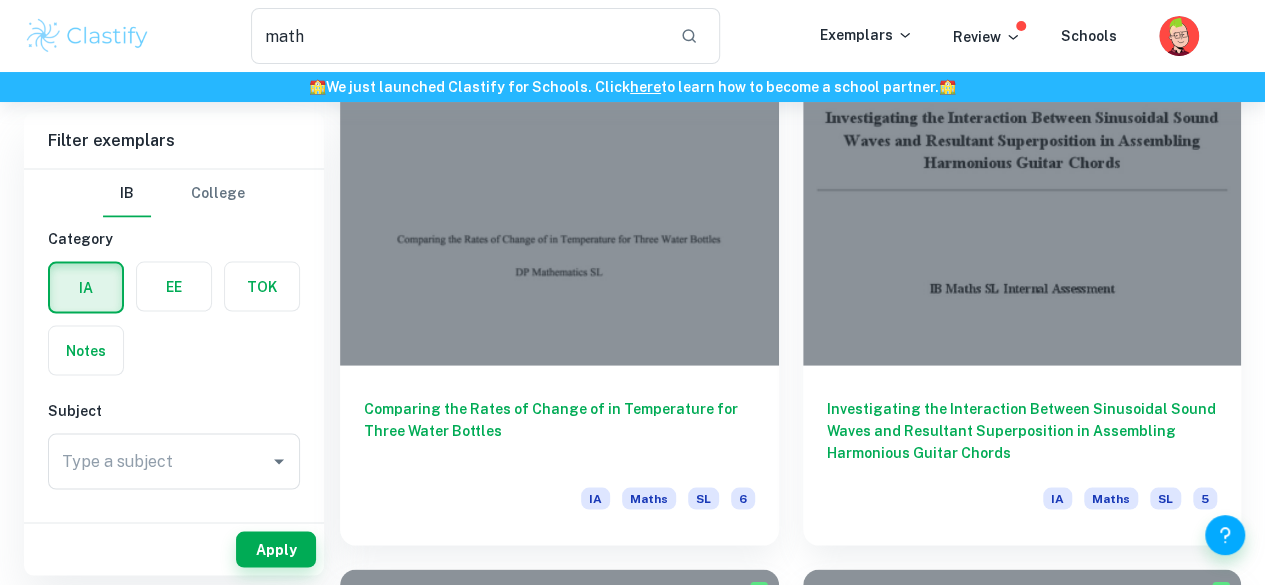 scroll, scrollTop: 1780, scrollLeft: 0, axis: vertical 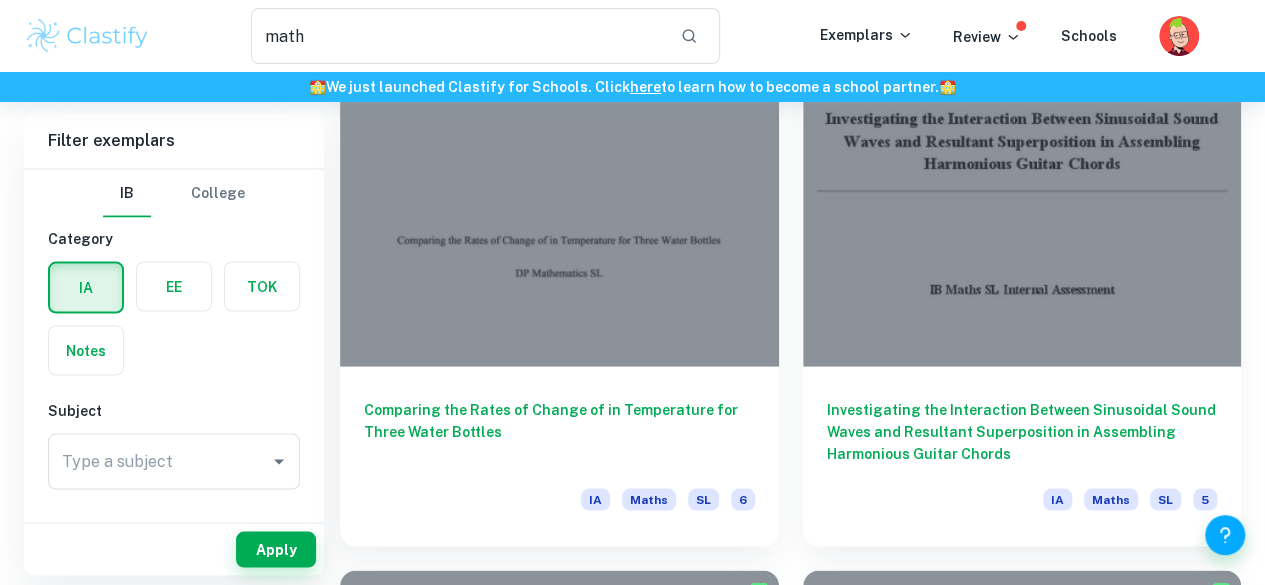 click at bounding box center (1022, 1794) 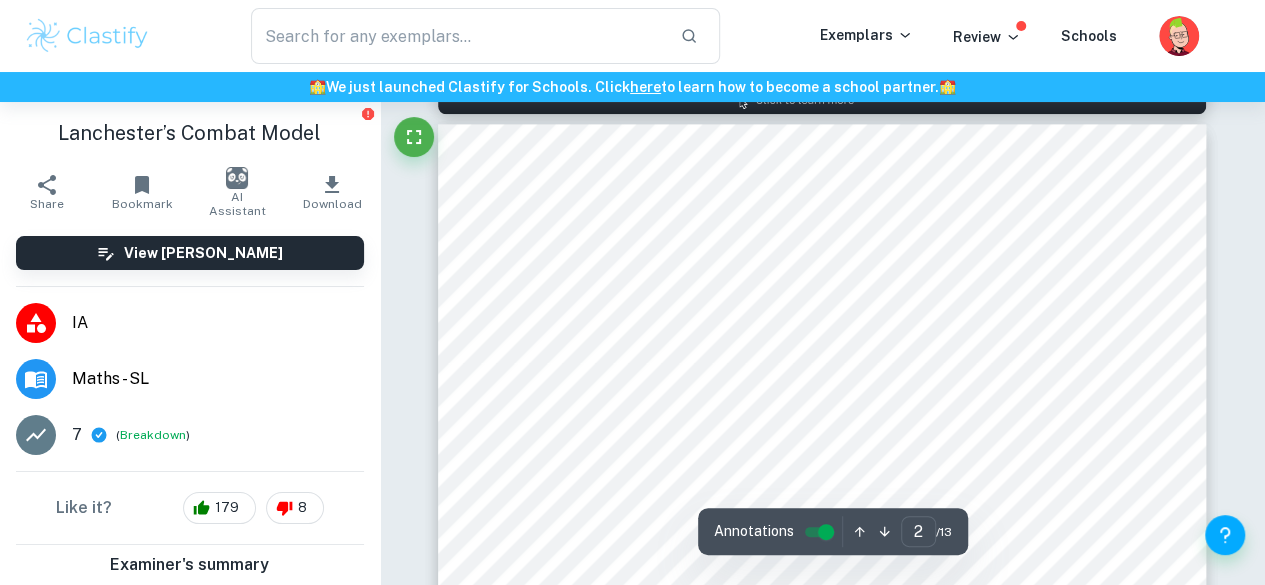 scroll, scrollTop: 1220, scrollLeft: 0, axis: vertical 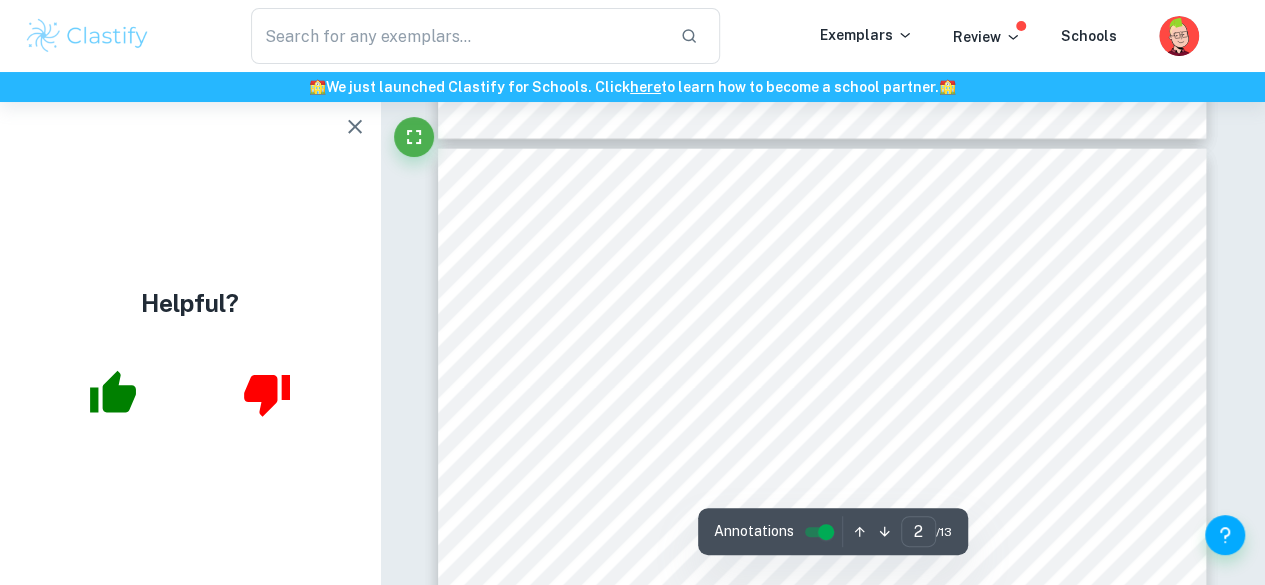 type on "3" 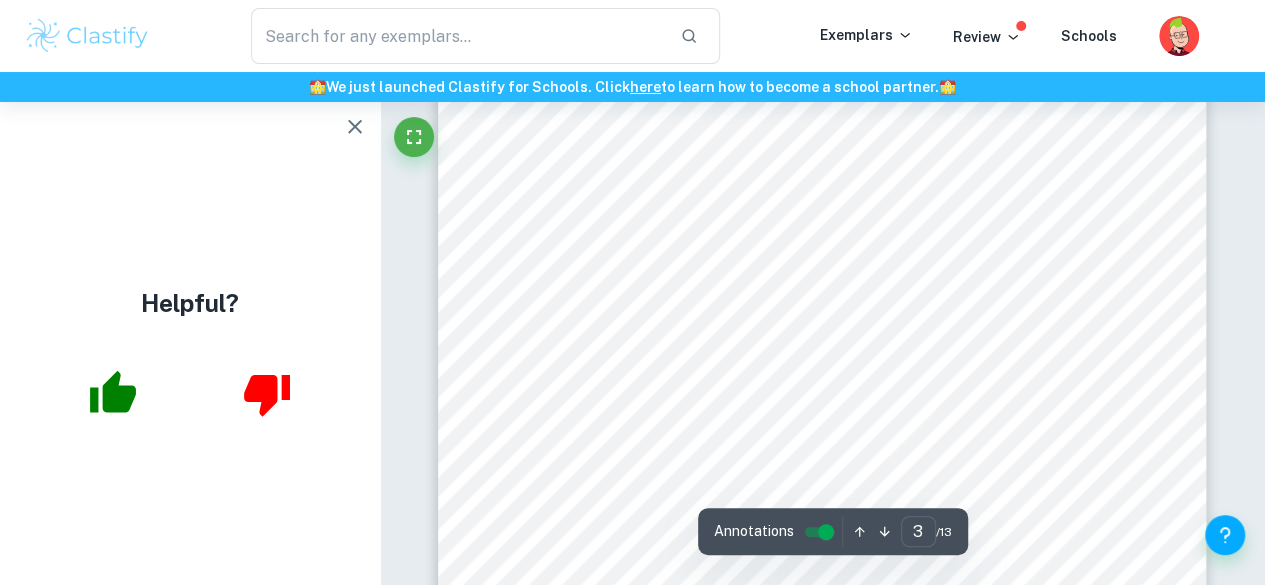 scroll, scrollTop: 2479, scrollLeft: 0, axis: vertical 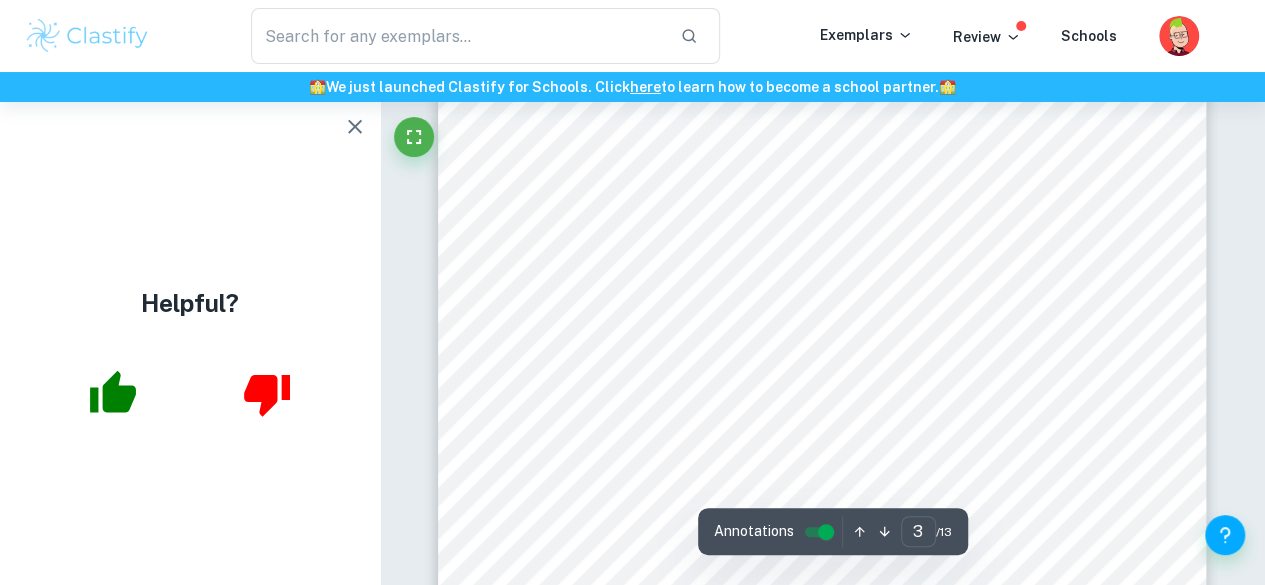 click 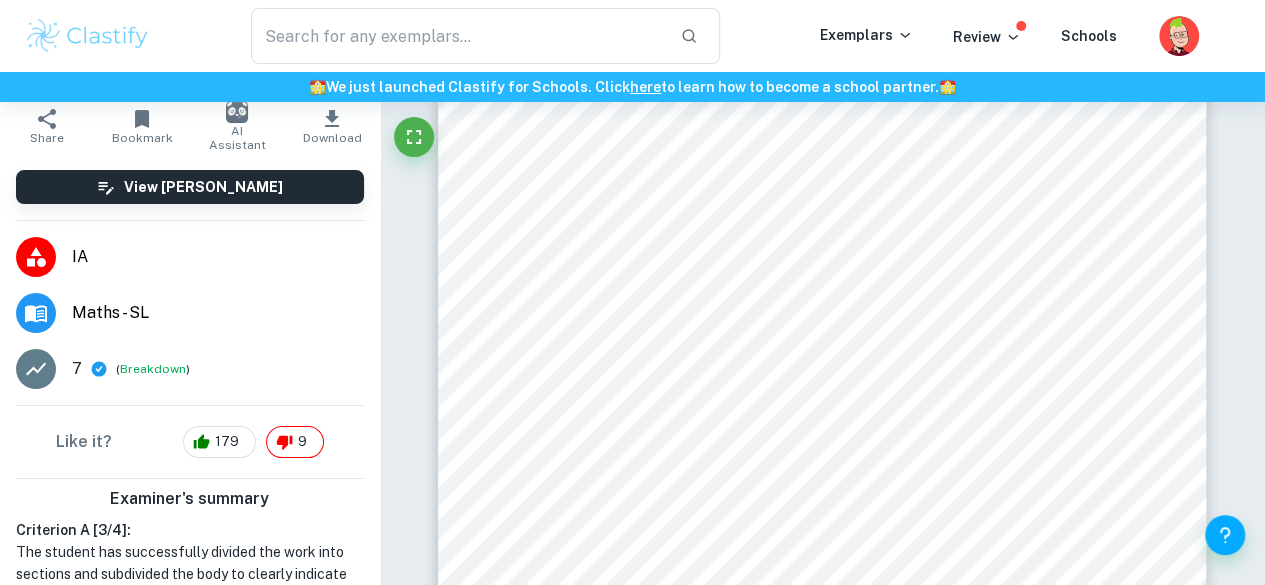 scroll, scrollTop: 61, scrollLeft: 0, axis: vertical 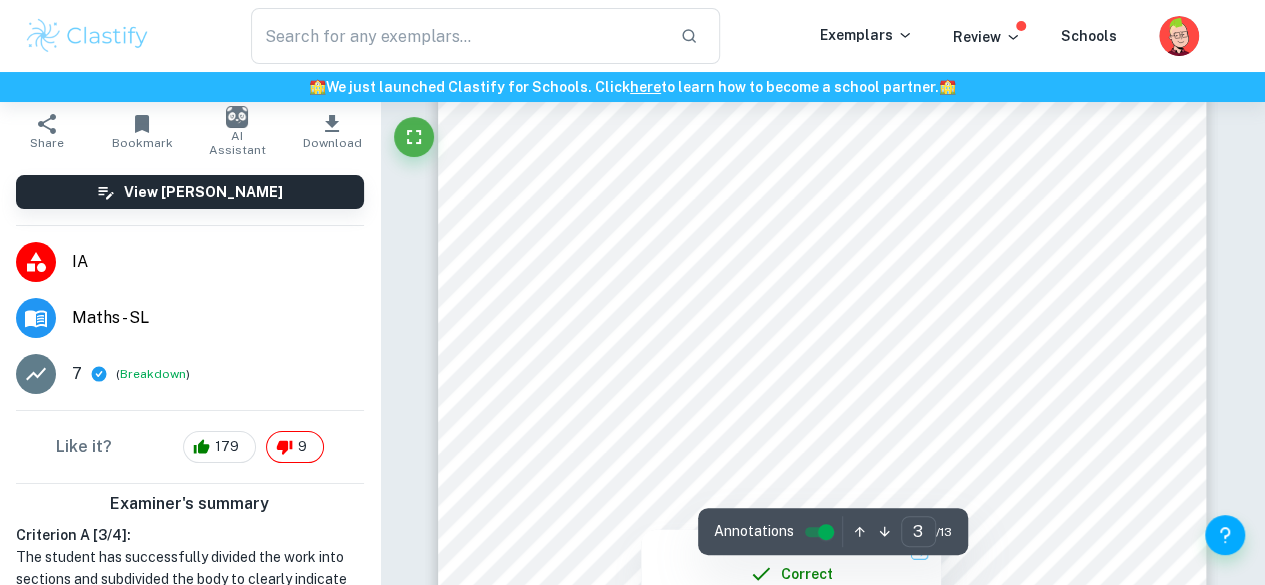 click at bounding box center [831, 437] 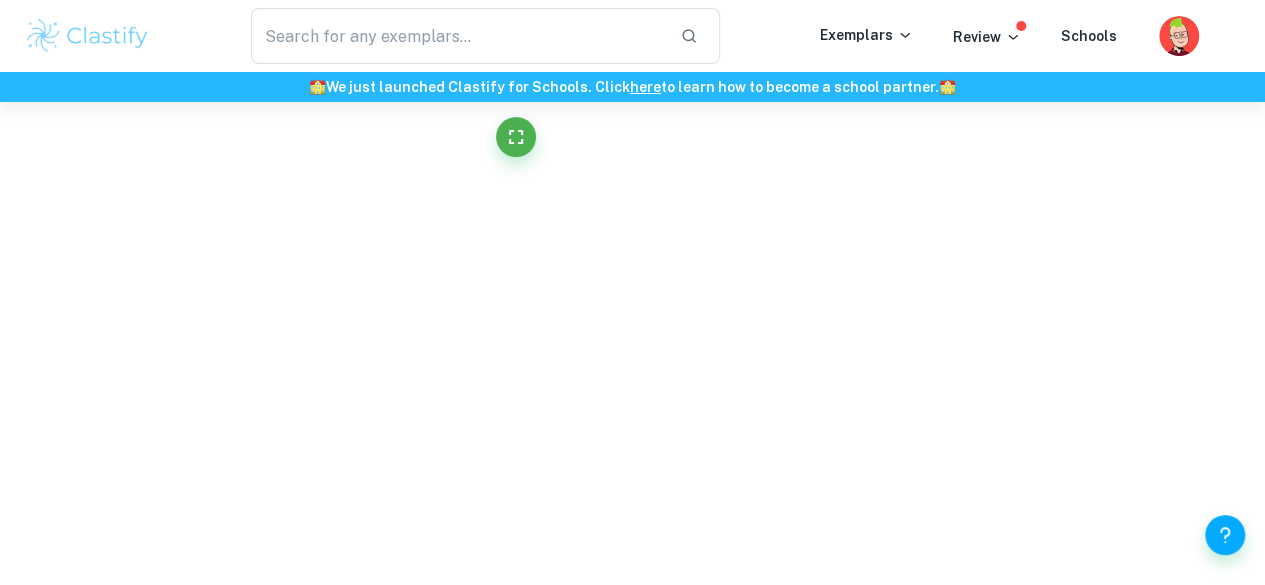 scroll, scrollTop: 2577, scrollLeft: 0, axis: vertical 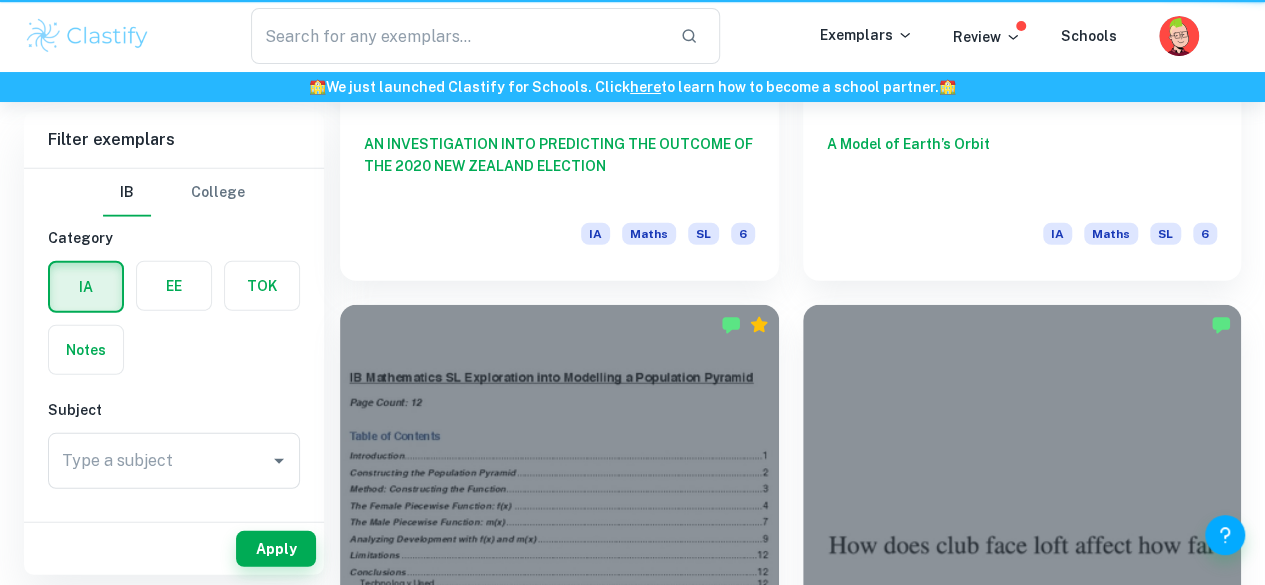 type on "math" 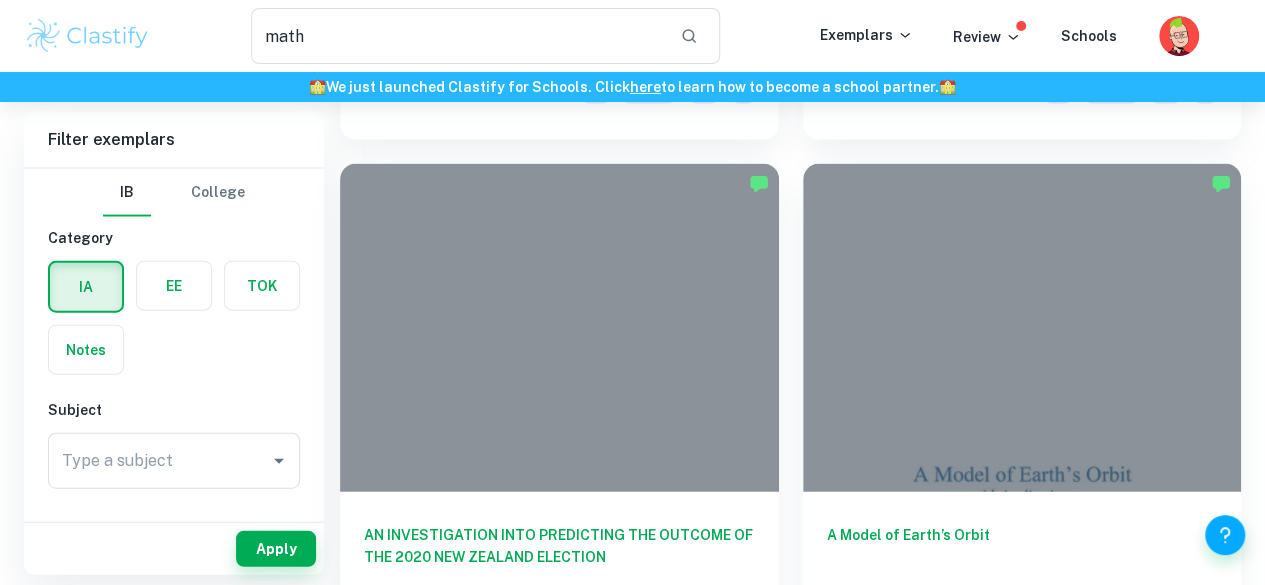 scroll, scrollTop: 2184, scrollLeft: 0, axis: vertical 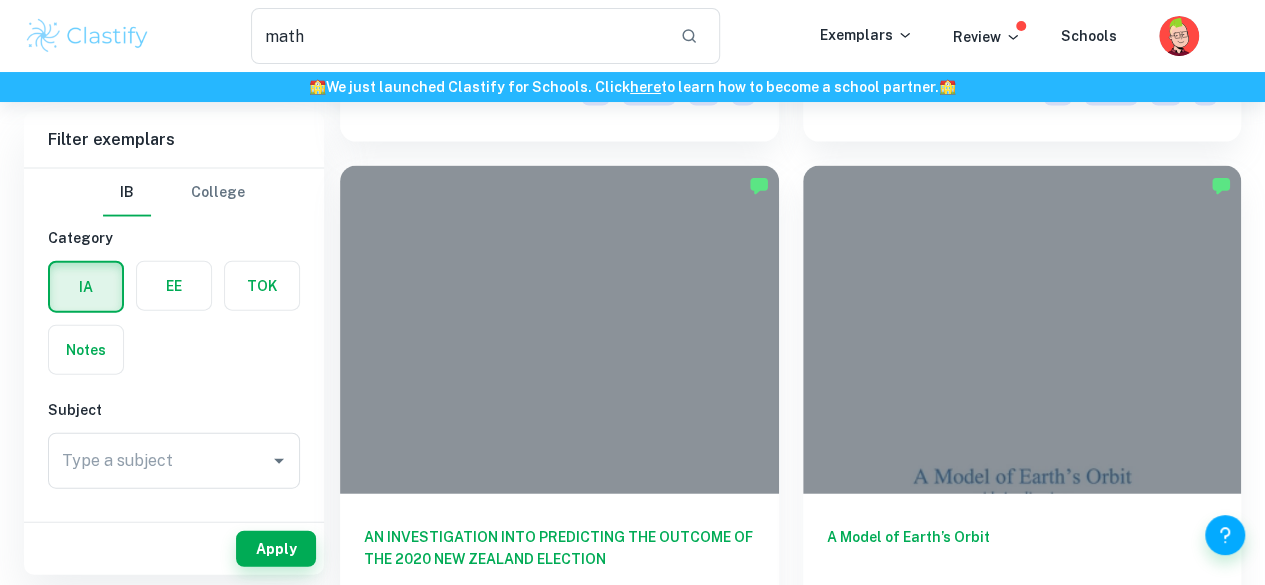 click on "[GEOGRAPHIC_DATA]" at bounding box center [559, 2686] 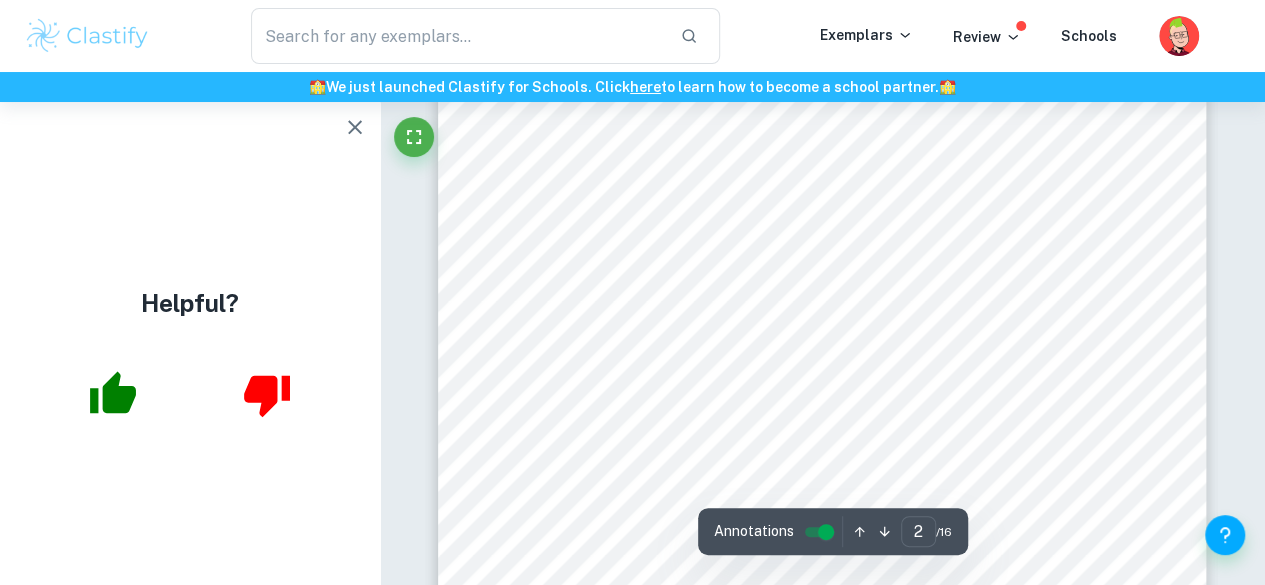 scroll, scrollTop: 1196, scrollLeft: 0, axis: vertical 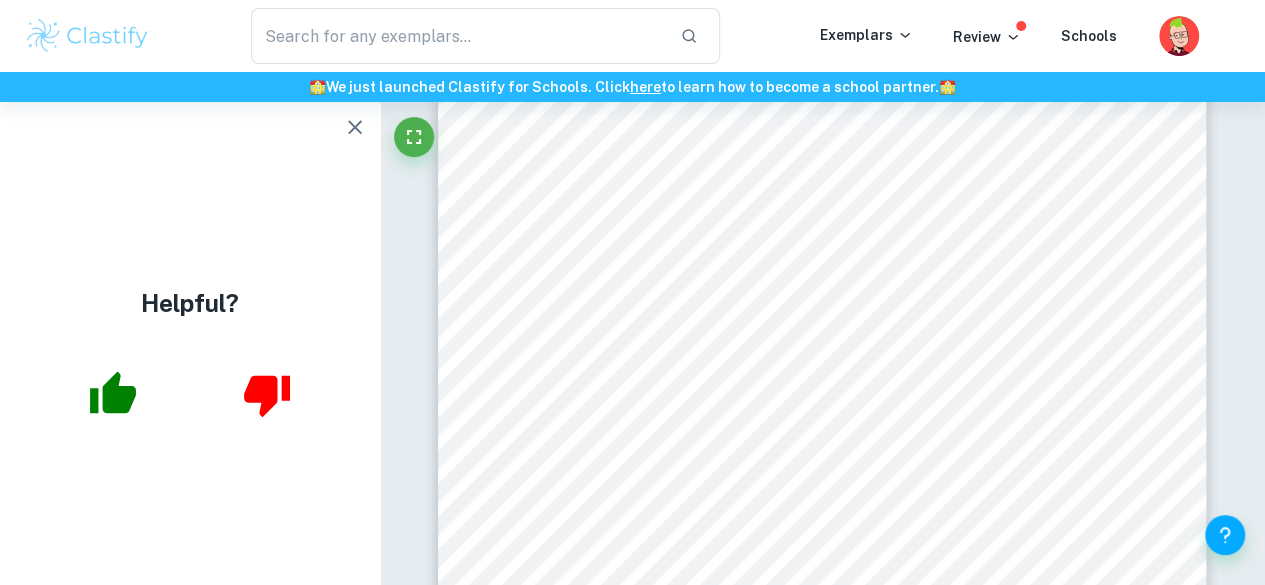 click on "(usually three) and disks (usually four). For this assessment, I will be assuming that there are" at bounding box center (808, 228) 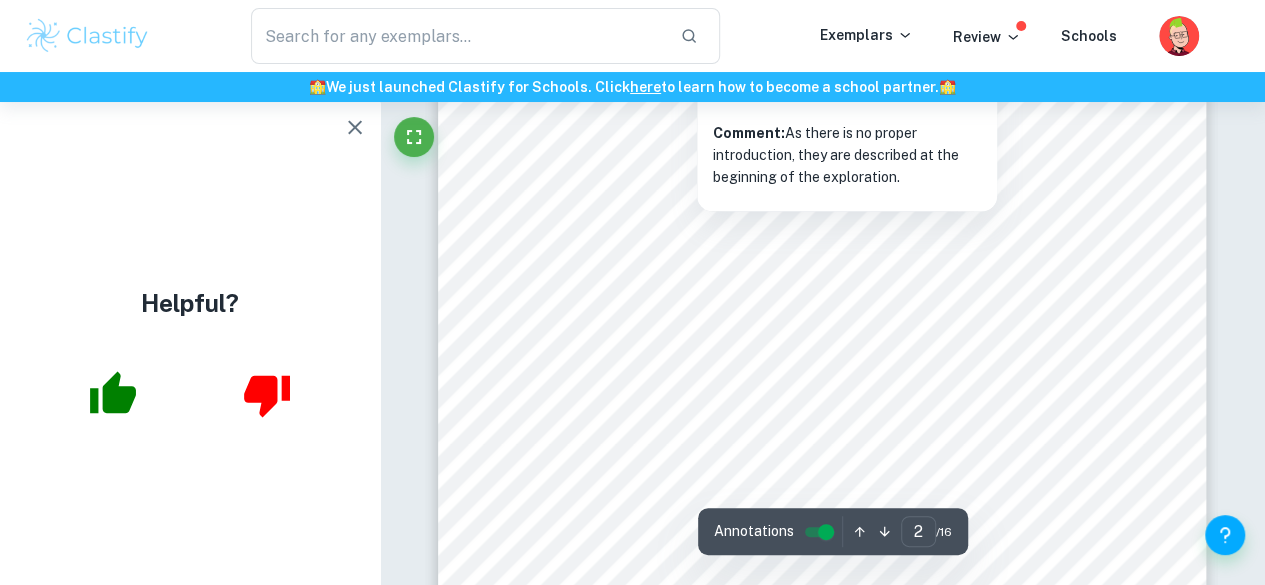 scroll, scrollTop: 1565, scrollLeft: 0, axis: vertical 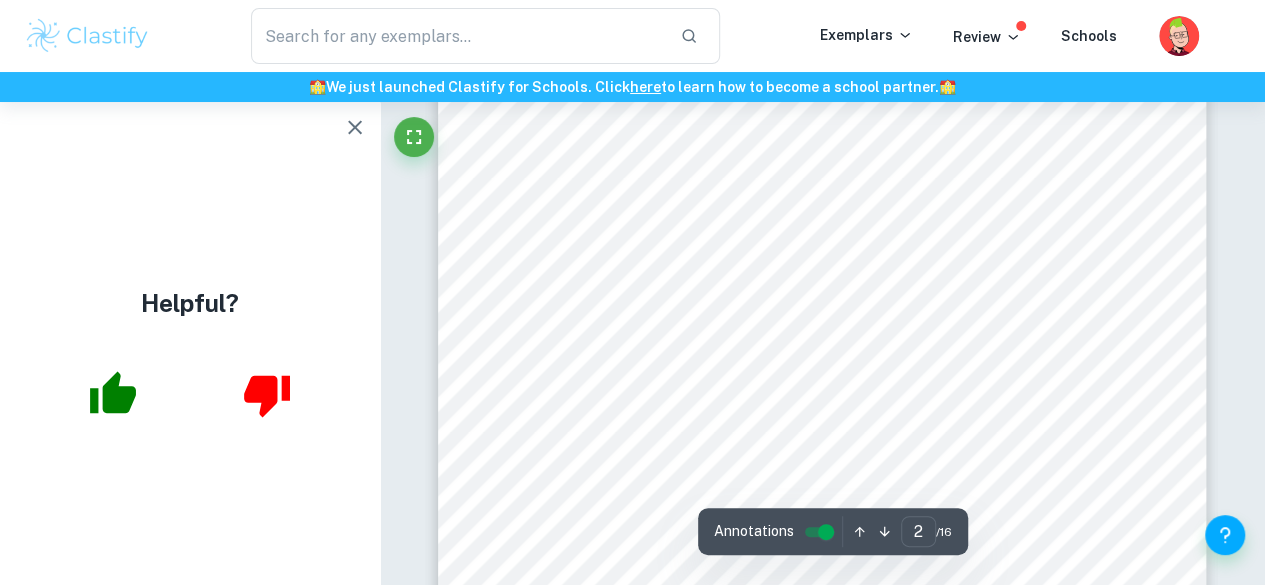 click on "Exploring ‘The [GEOGRAPHIC_DATA]’ The Towers of [GEOGRAPHIC_DATA] (ToH) is a mathematical puzzle that consists of multiple pegs (usually three) and disks (usually four). For this assessment, I will be assuming that there are three pegs and four disks. In the beginning, all of the four disks should be in the left peg (peg A) with the smallest (disk A) on the top, 2nd smallest (disk B) below, 3rd smallest (disk C) below that, and finally, the biggest disk (disk D) on the bottom. After all the preparations are ready, the player has to move all the disks to the right peg (peg C) with several rules: move only one disk at a time, a larger disk may not be placed on top of a smaller disk, and all disks (except the one being moved) must be on a peg. To find out the minimum number of moves possible (   when the number of disks 𝑚 𝑛 ) ( ) is three and four, I used an online simulation—[URL][DOMAIN_NAME]—that was 𝑛 available for the public. After trying a few times, I was able to figure out that the minimum   ," at bounding box center (822, 182) 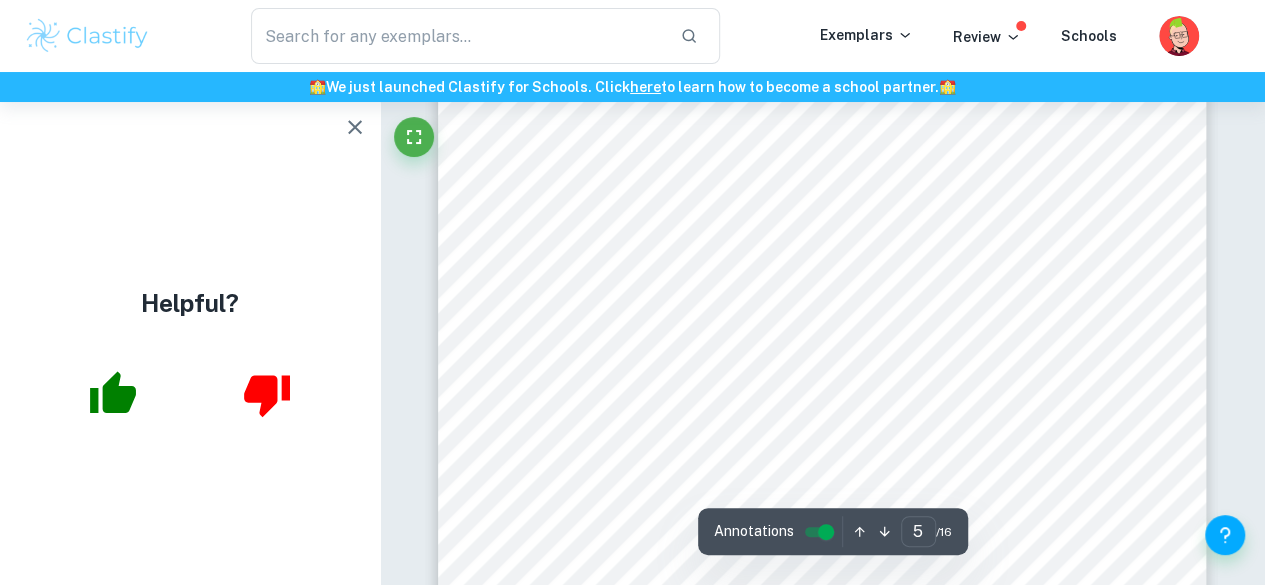 scroll, scrollTop: 4541, scrollLeft: 0, axis: vertical 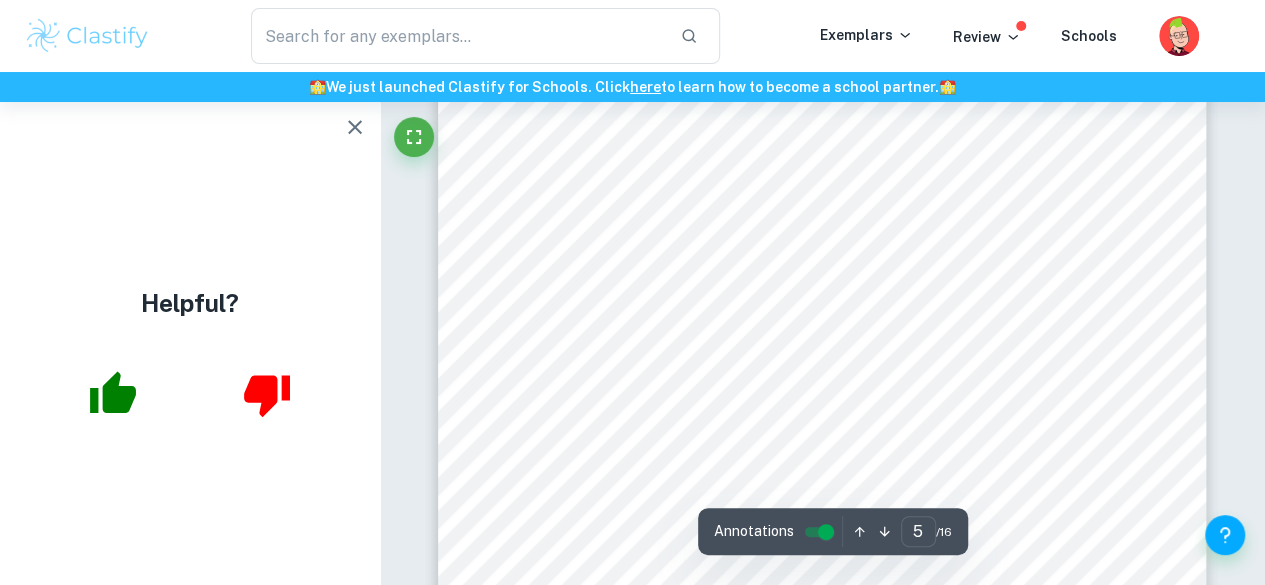 click 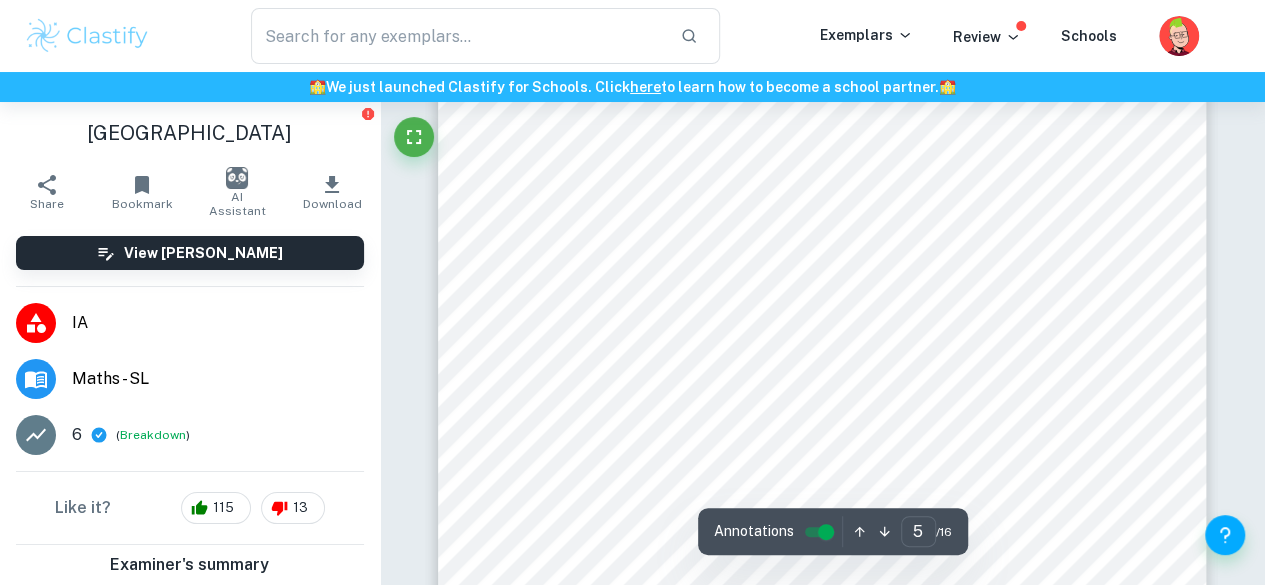 scroll, scrollTop: 4280, scrollLeft: 0, axis: vertical 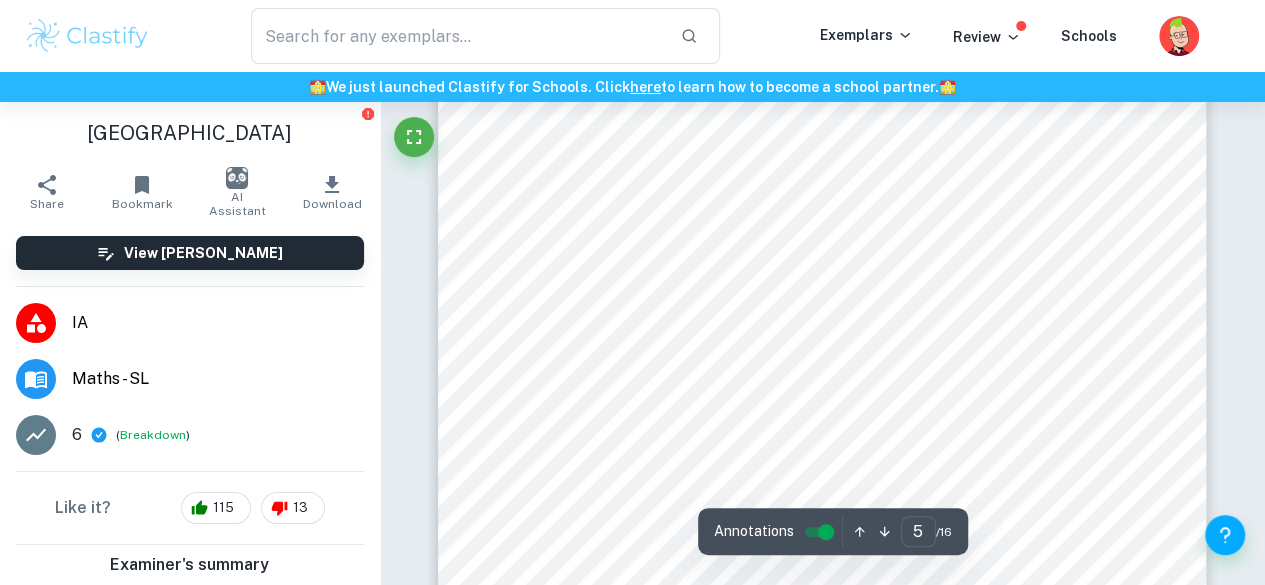 click on "It is possible to find out that the positive integer between two consecutive terms should be the same (d). Since we know that the common difference exists, we can test if it really is a “common” difference. It turns out that the ‘common’ difference is different from two consecutive terms, which concludes that the minimum moves in the ToH are not an arithmetic sequence. After that, checking whether the sequence is geometric or not was important. If ToH is a geometric sequence, it should be a ‘common’ ratio (r). Therefore, we can write each terms like this:" at bounding box center (822, 476) 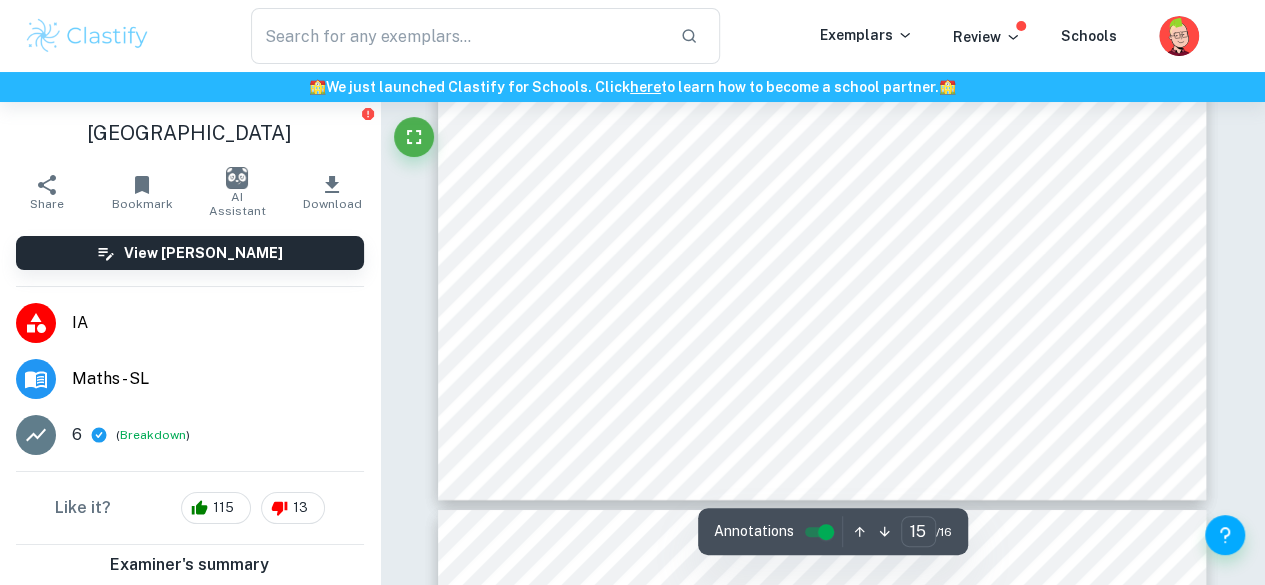 scroll, scrollTop: 14794, scrollLeft: 0, axis: vertical 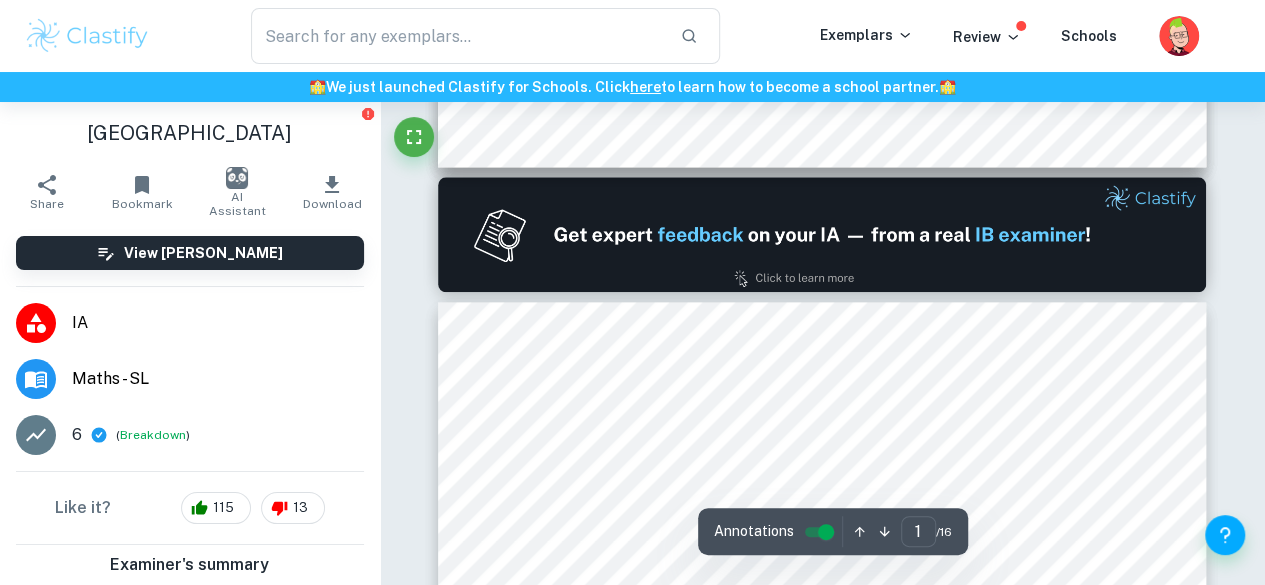 type on "2" 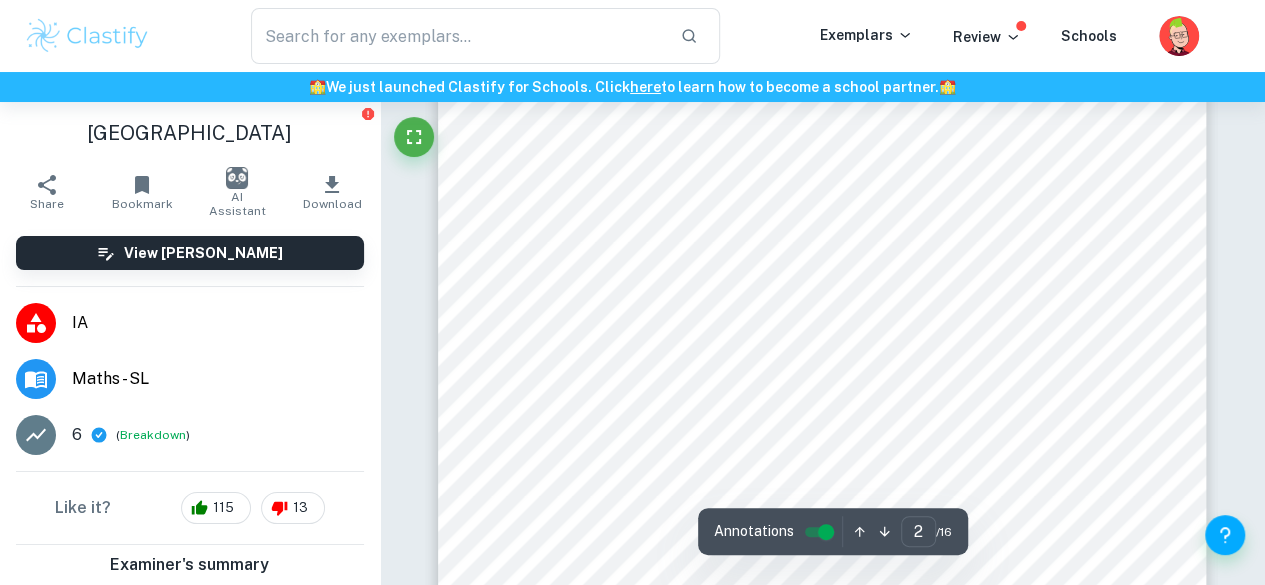 scroll, scrollTop: 1248, scrollLeft: 0, axis: vertical 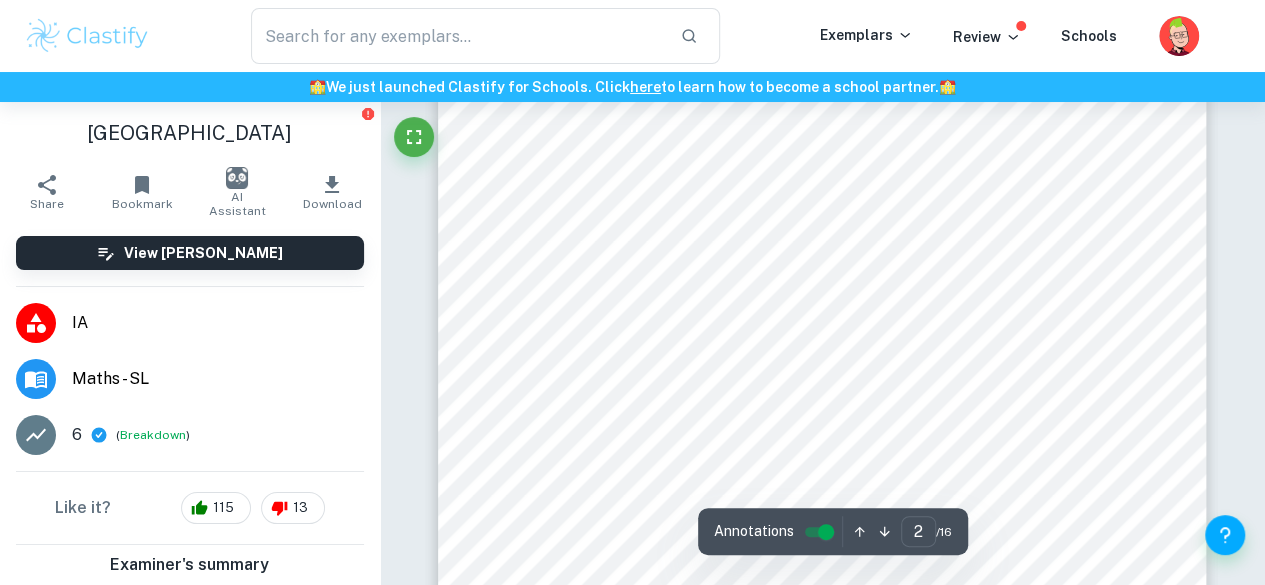 click 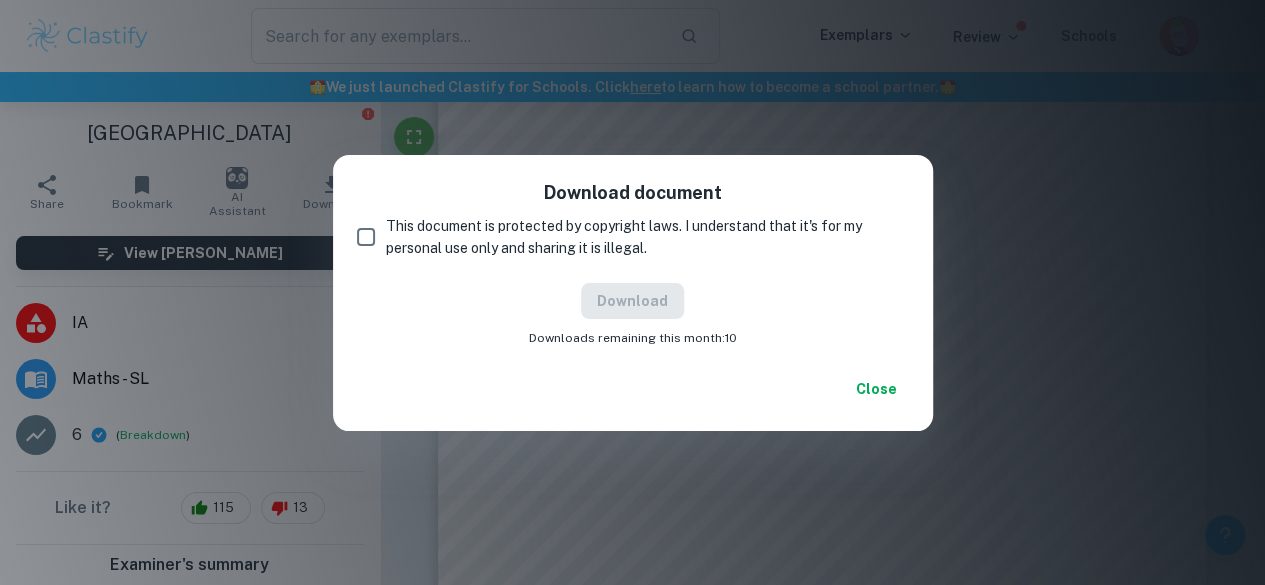 click on "This document is protected by copyright laws. I understand that it's for my personal use only and sharing it is illegal." at bounding box center [639, 237] 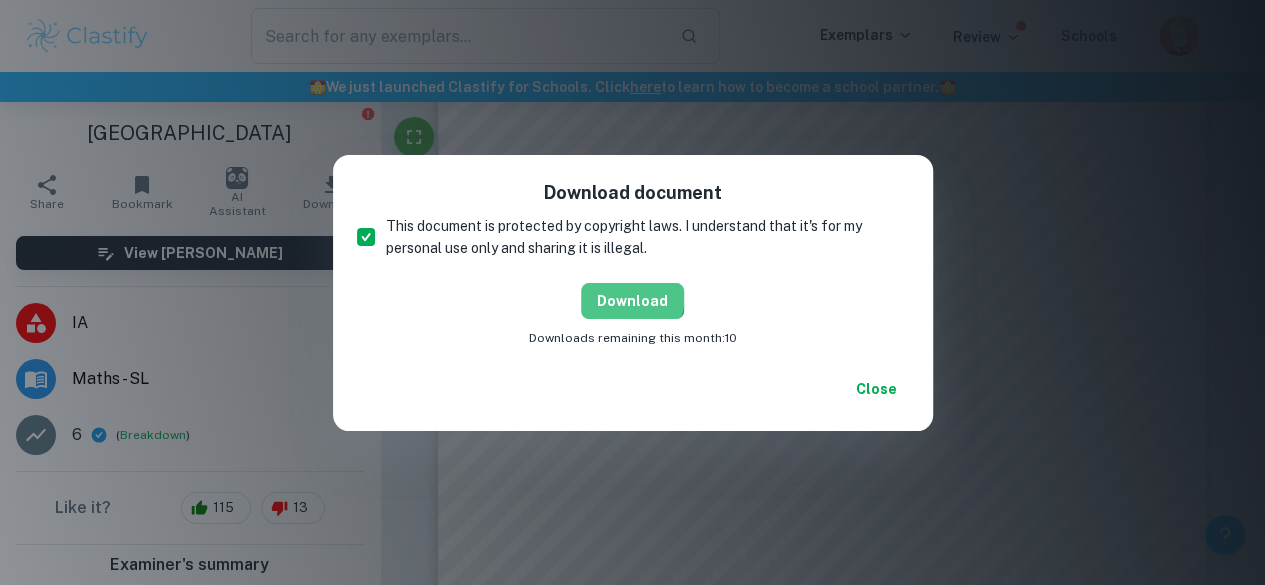 click on "Download" at bounding box center [632, 301] 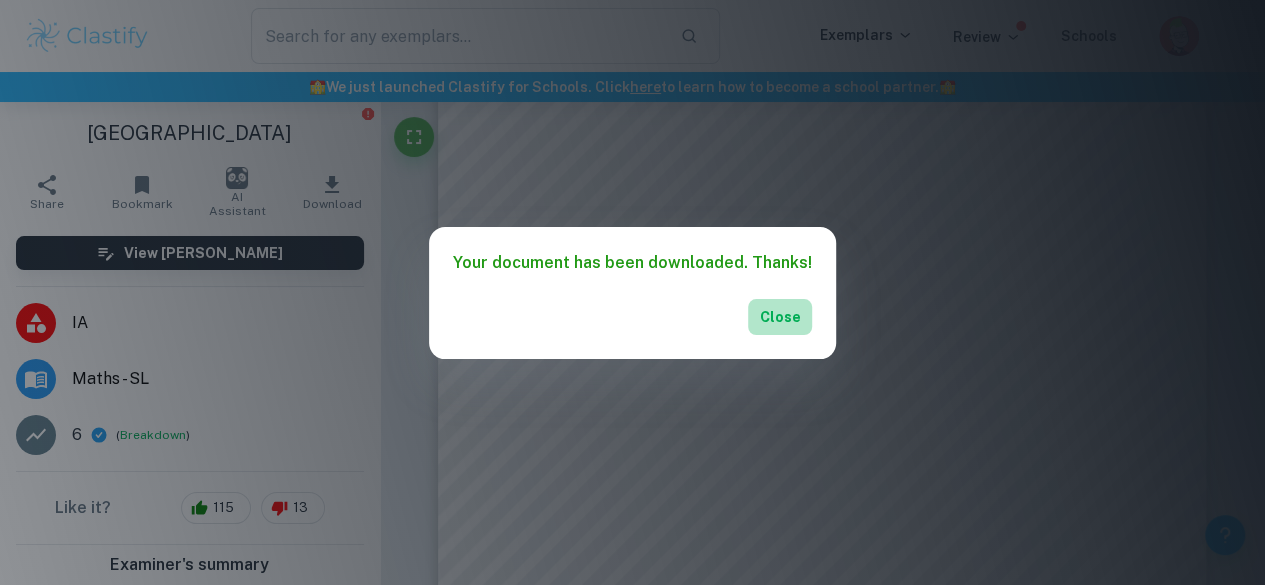 click on "Close" at bounding box center [780, 317] 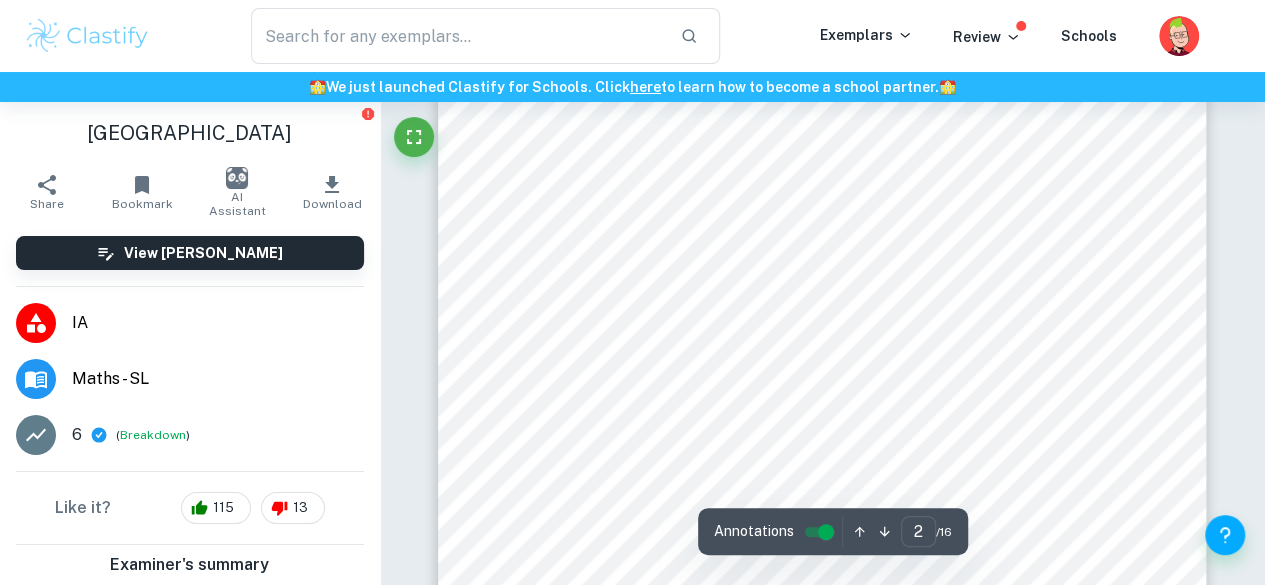 type on "1" 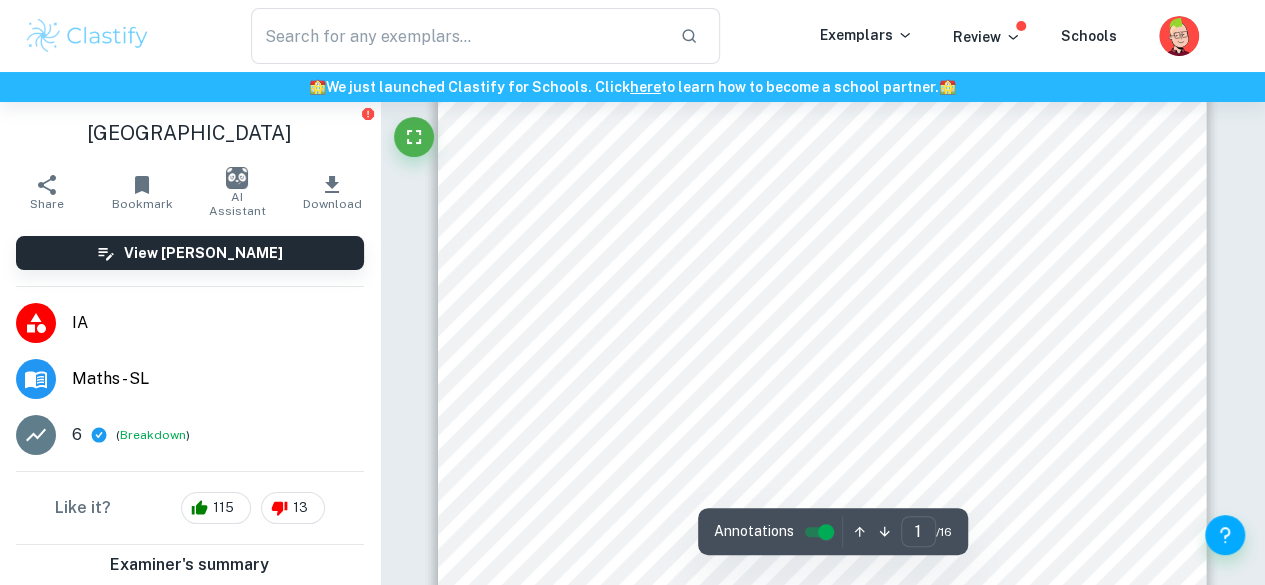 scroll, scrollTop: 0, scrollLeft: 0, axis: both 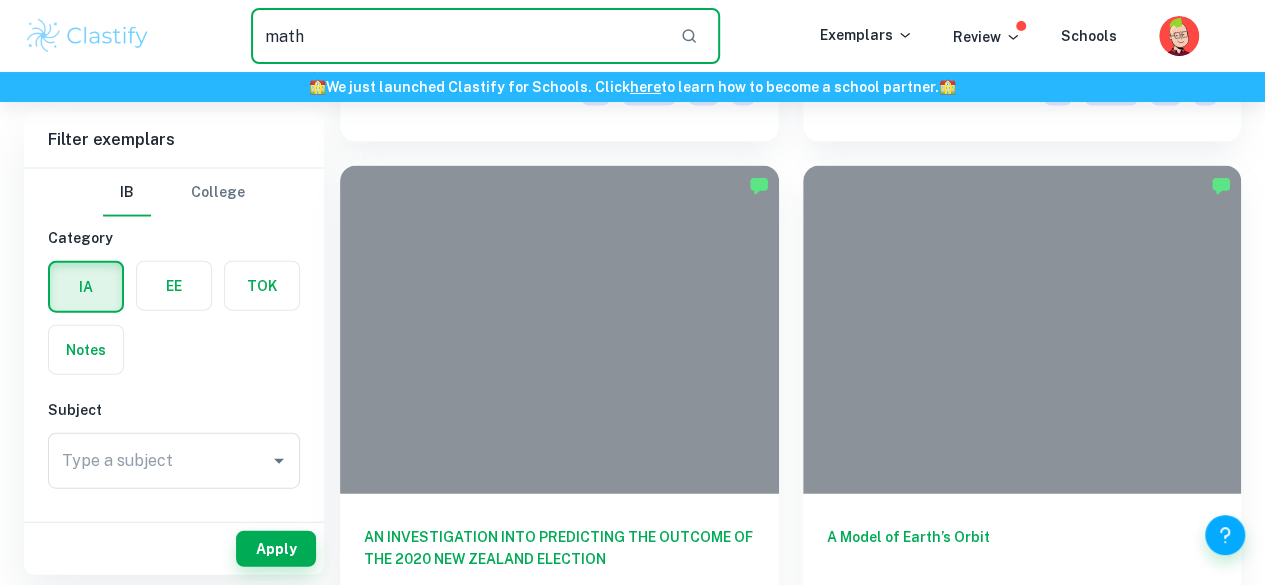 click on "math" at bounding box center (457, 36) 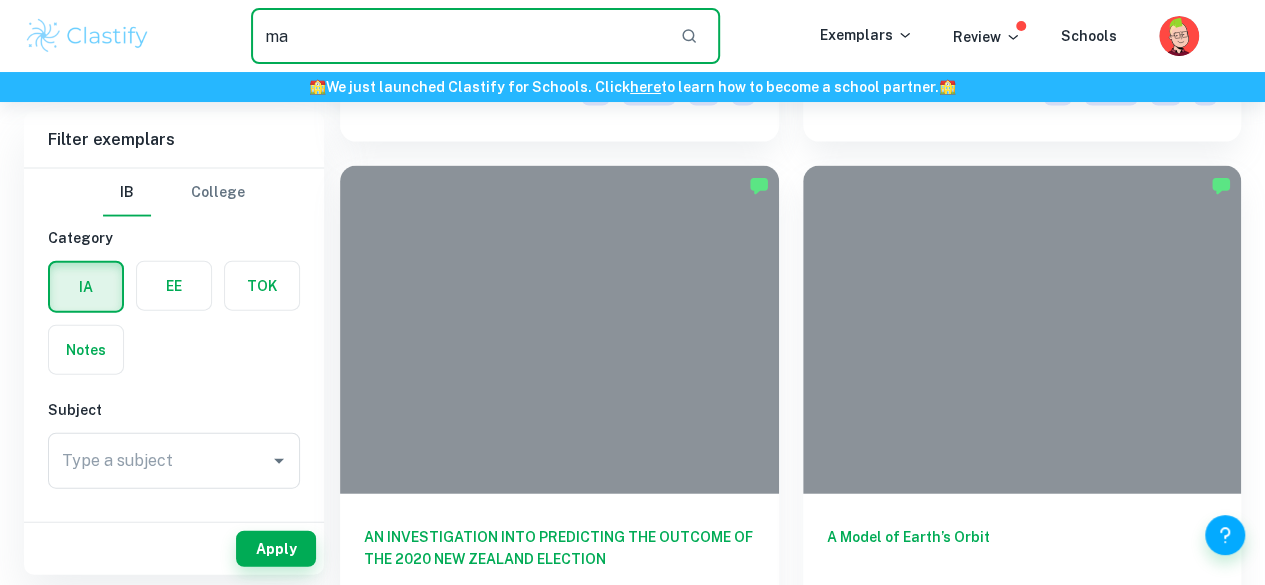 type on "m" 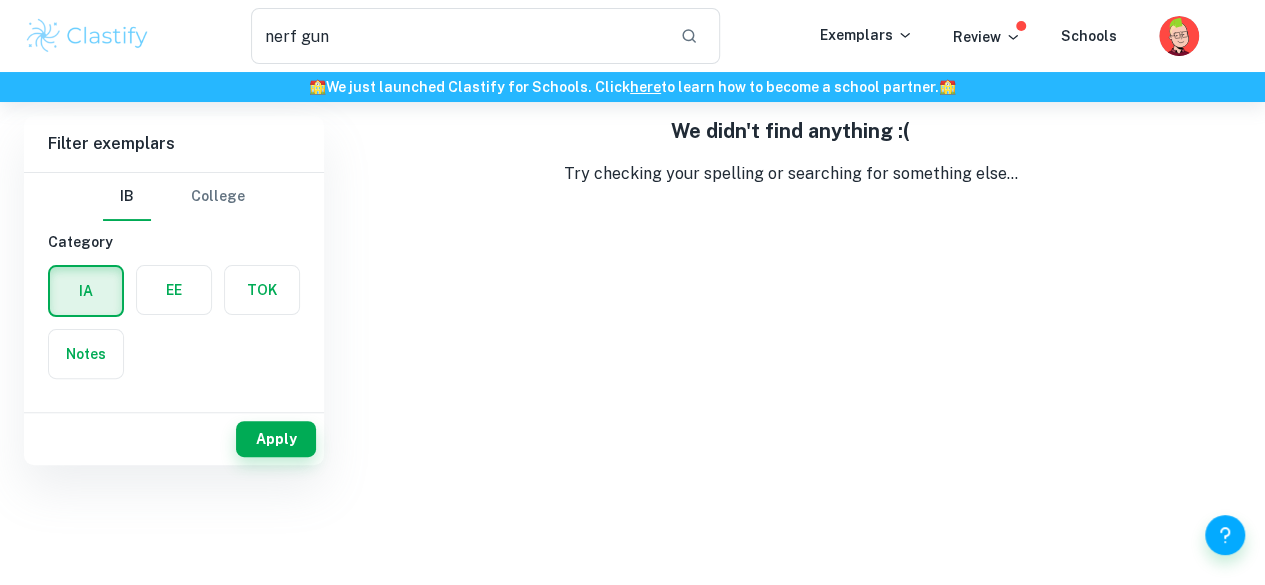 scroll, scrollTop: 0, scrollLeft: 0, axis: both 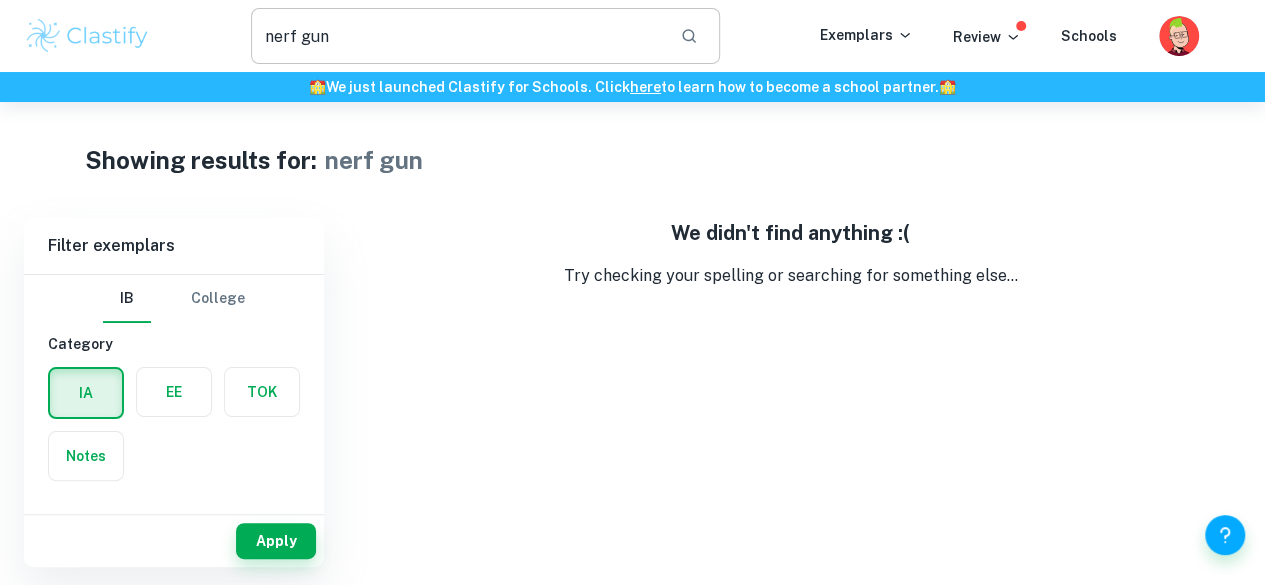click on "nerf gun" at bounding box center [457, 36] 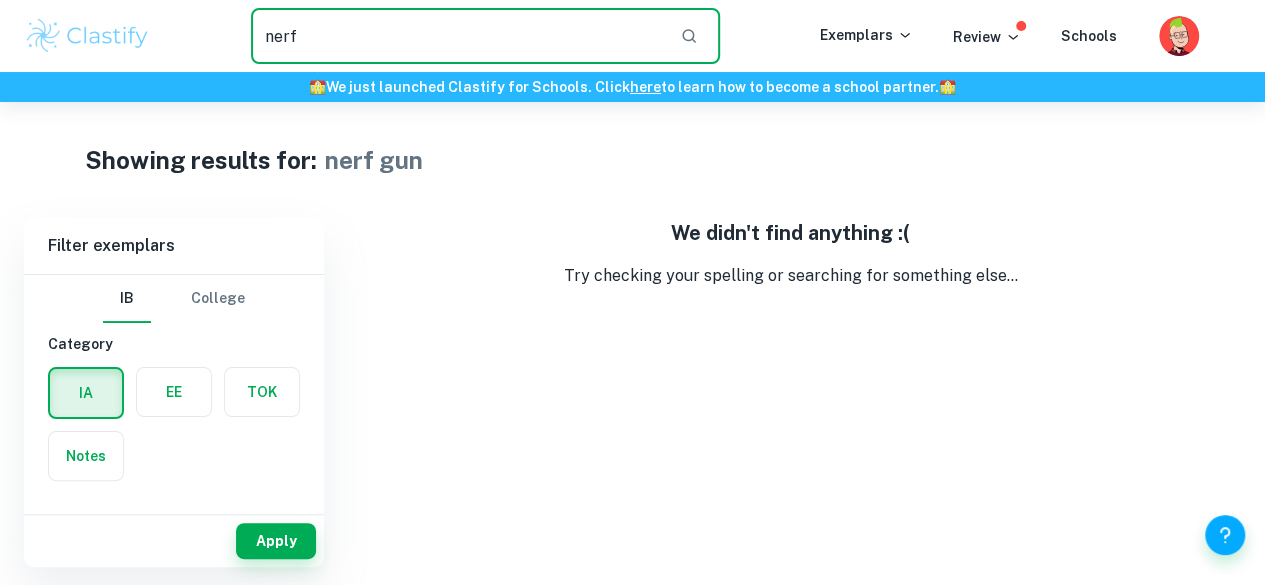 type on "nerf" 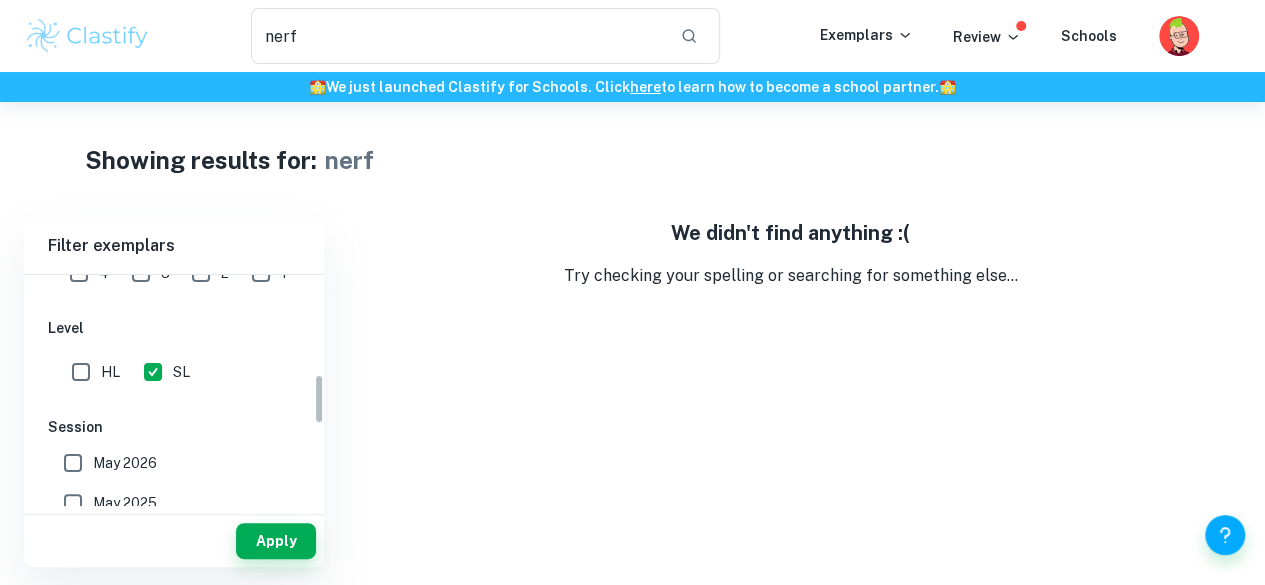 click on "HL" at bounding box center (81, 372) 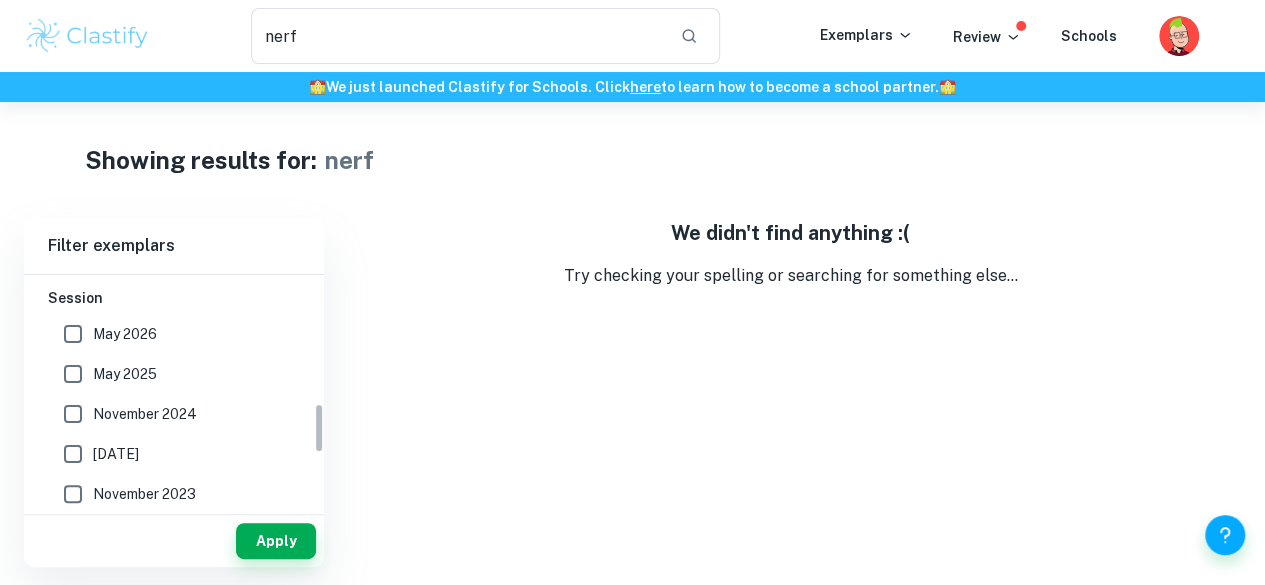 scroll, scrollTop: 584, scrollLeft: 0, axis: vertical 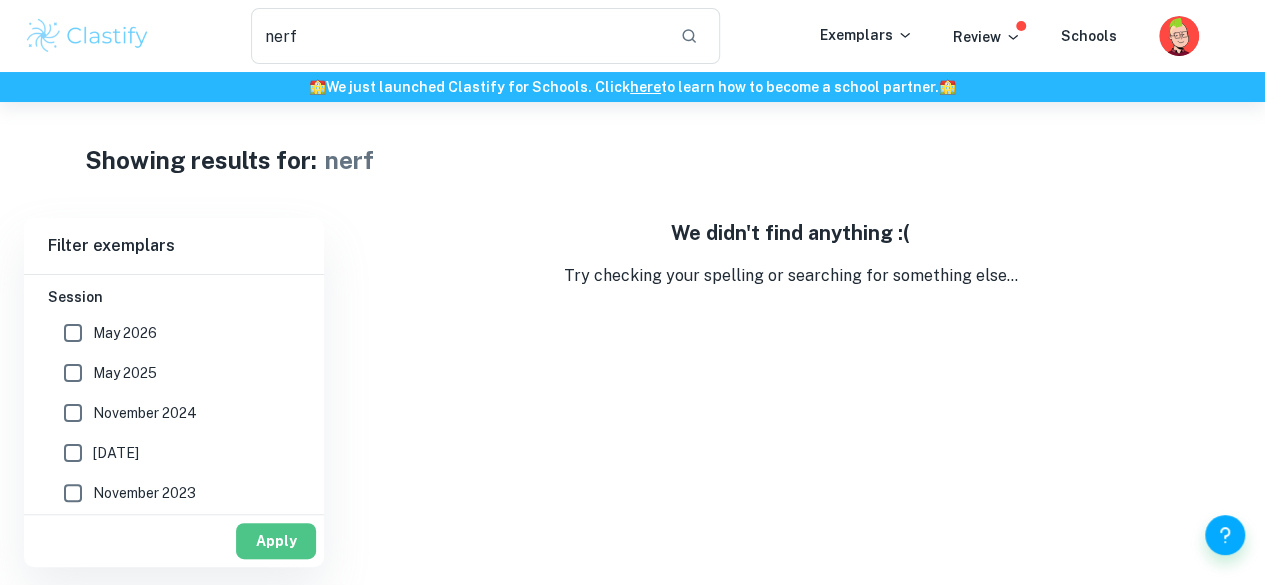 click on "Apply" at bounding box center [276, 541] 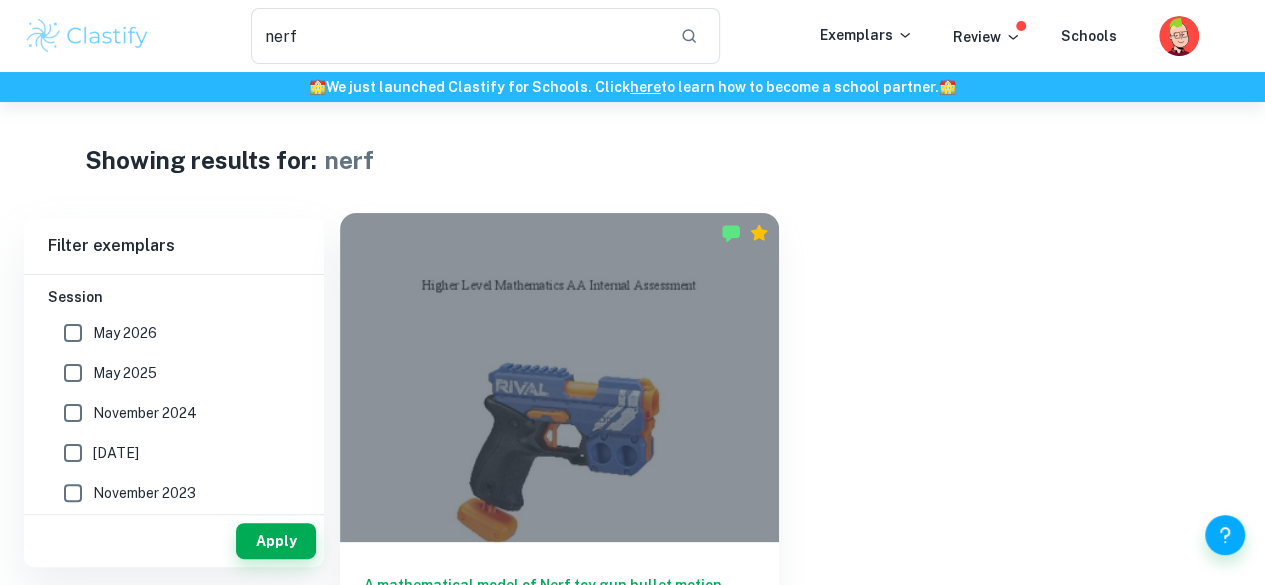 click on "A mathematical model of Nerf toy gun bullet motion" at bounding box center [559, 607] 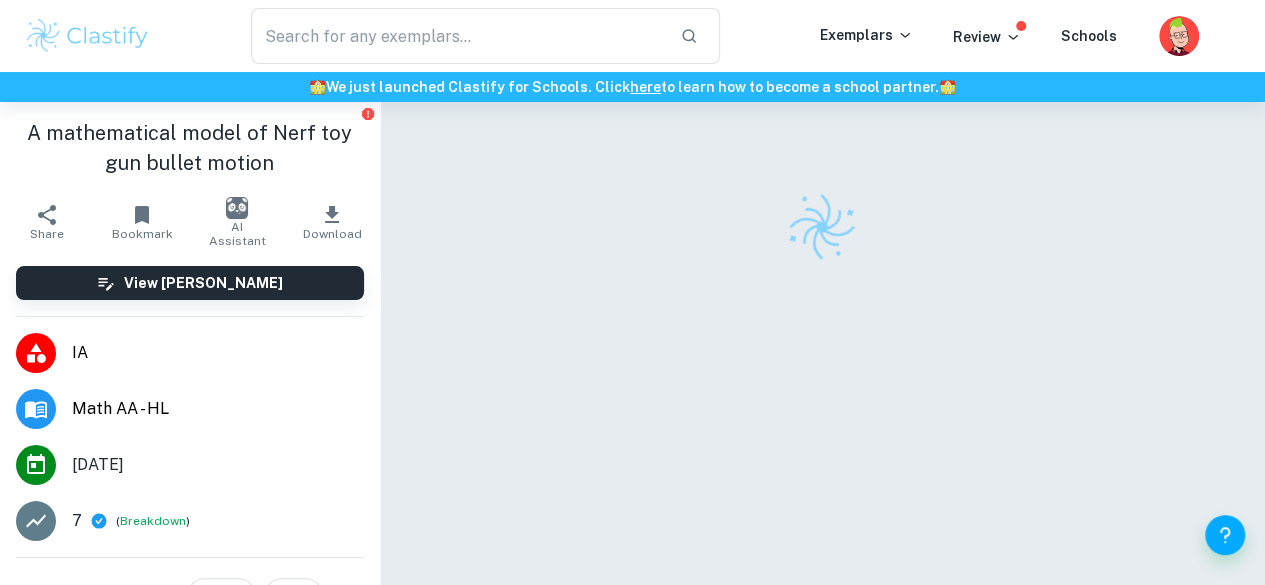 click 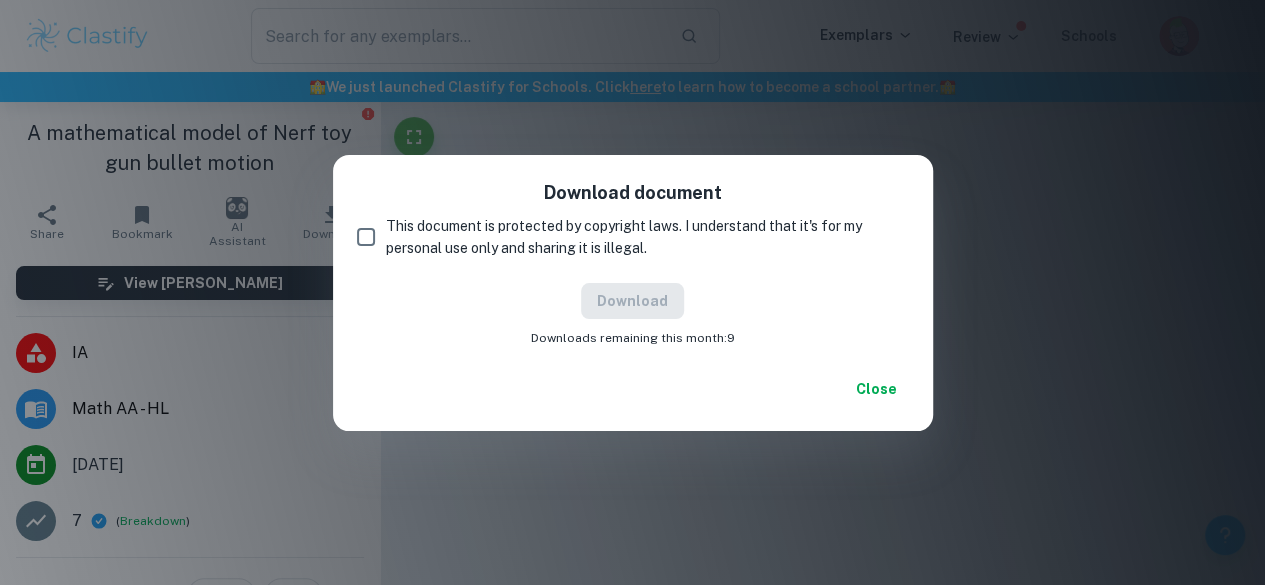 click on "This document is protected by copyright laws. I understand that it's for my personal use only and sharing it is illegal." at bounding box center (639, 237) 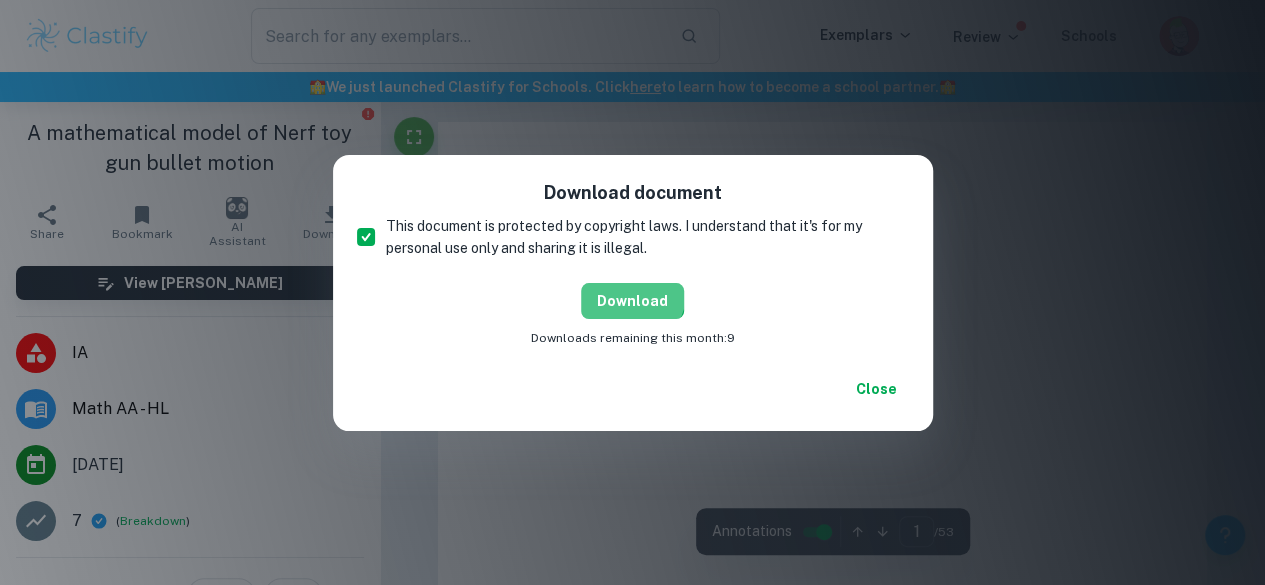 click on "Download" at bounding box center [632, 301] 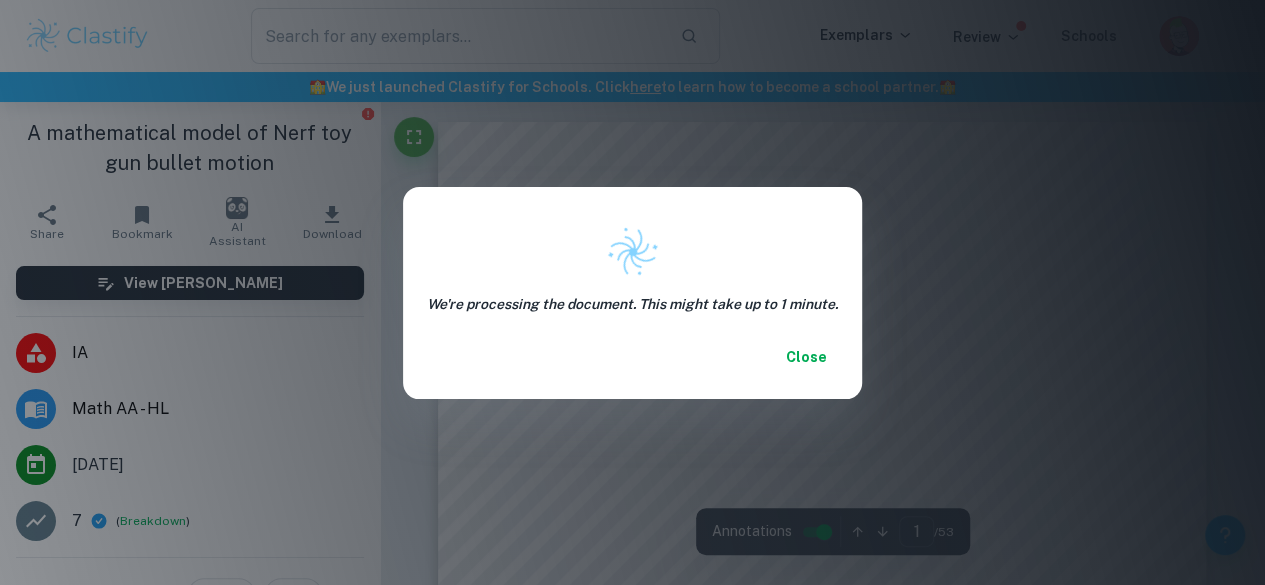 click on "We're processing the document. This might take up to 1 minute. Close" at bounding box center (632, 292) 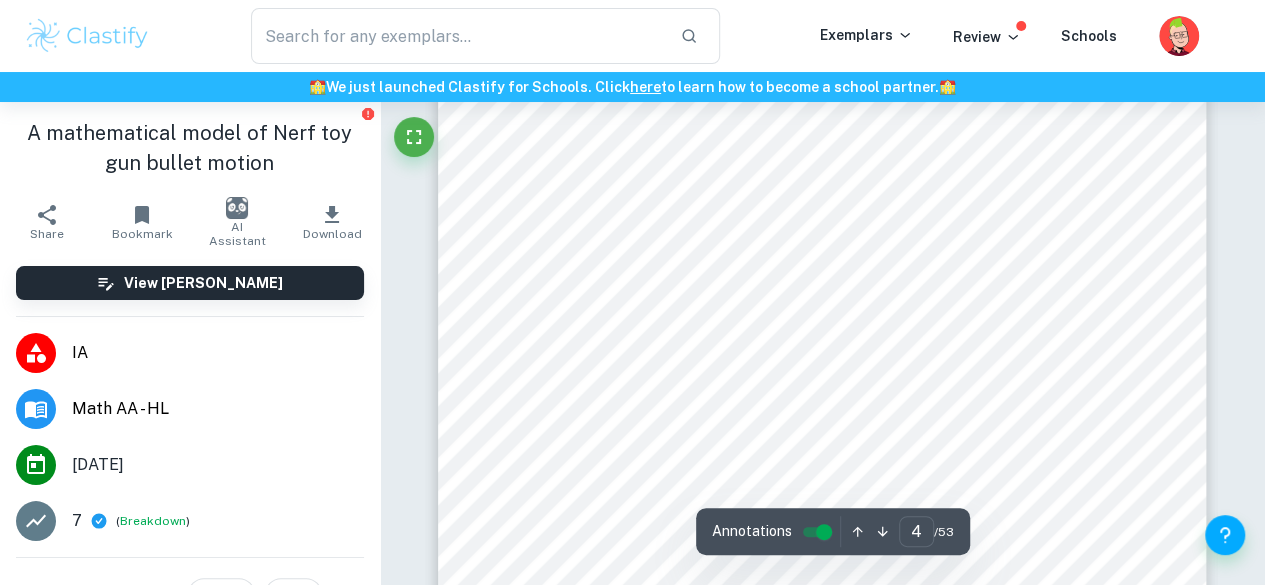 scroll, scrollTop: 4401, scrollLeft: 0, axis: vertical 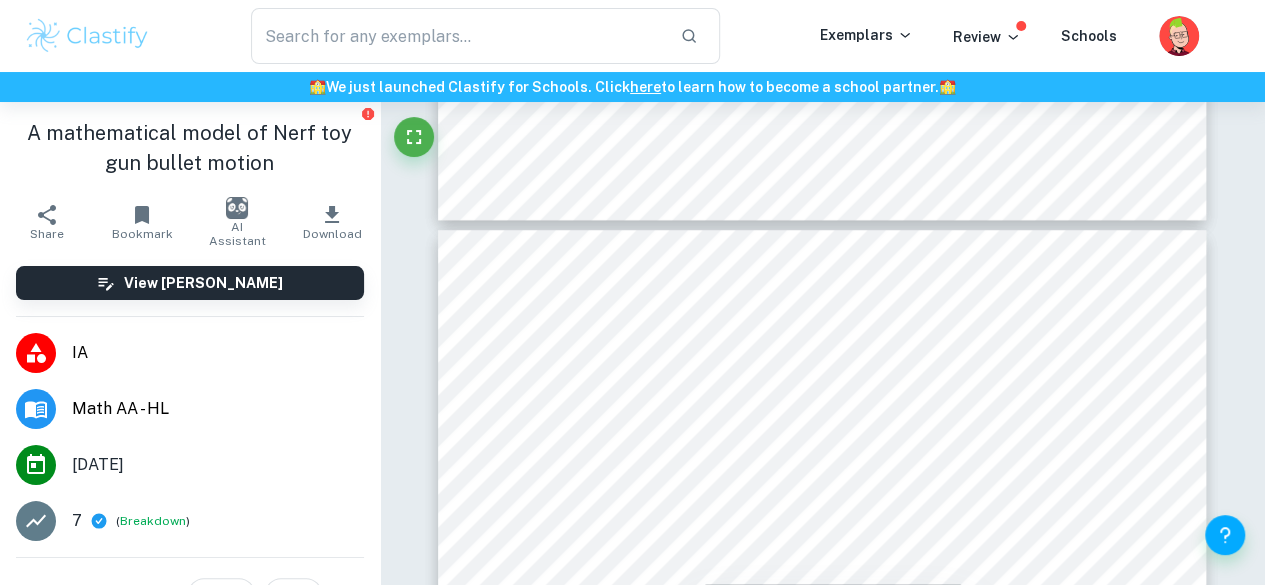 type on "5" 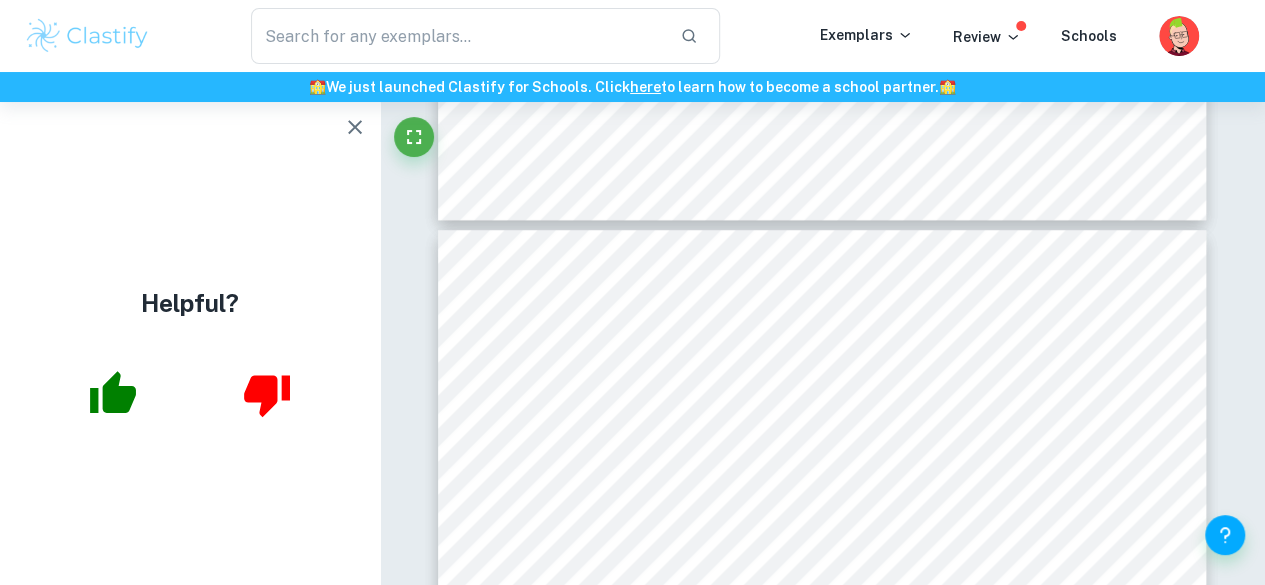 click 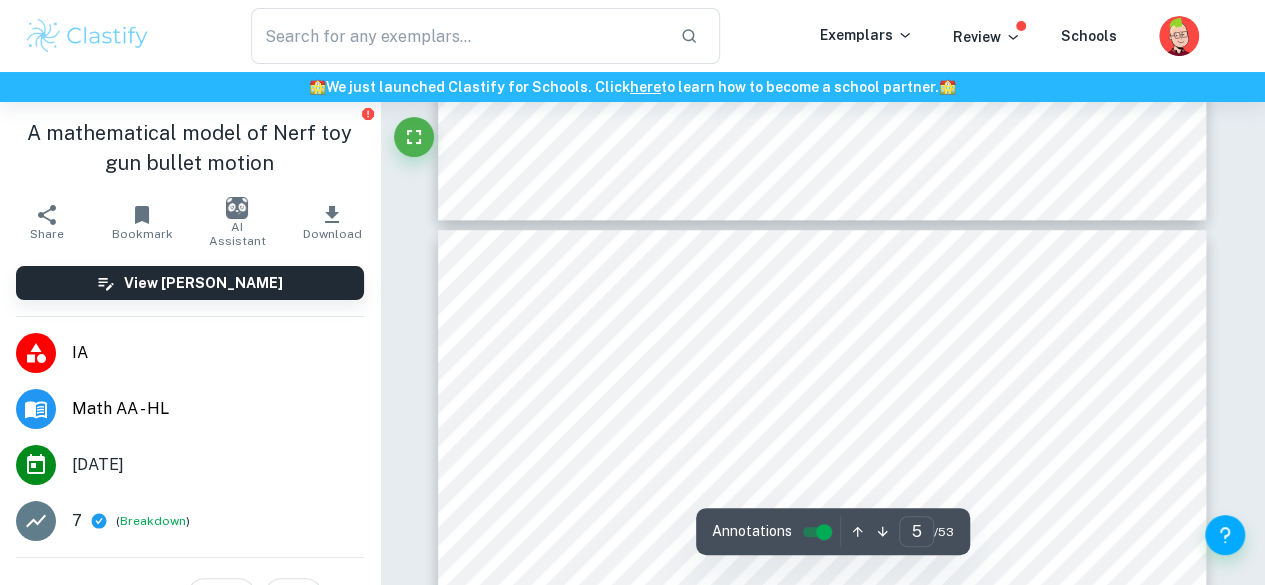 click on "Ask Clai Annotations 5 ​ / 53 Higher Level Mathematics AA Internal Assessment The Nerf Knockout gun’s bullet under investigation (NERF Store) A mathematical model of Nerf toy gun bullet motion Exam Session: [DATE] Page Count: 23 pages 1   Introduction / Rationale In middle school, I occasionally played with Nerf toy guns with friends. I kept noticing that if I targeted my friends by eye, the Nerf bullet would not fire directly and hit below where I aimed. Seeing gravity in action, I learned to aim strategically above my friends’ heads, but I could never rigorously quantify the degree to which the bullet would fall in height, so I lost many Nerf matches with poorly-estimated aim. My preferred bullet, the Nerf Rival round, is a spherical foam bullet with small dimples, like golf balls. Yet, they are lightweight, leaving their landing heights susceptible to air resistance. Hence, this exploration   “A mathematical model of Nerf toy gun bullet motion” aims to find .   (Tier 1)   (Tier 2) . 2" at bounding box center (822, 24822) 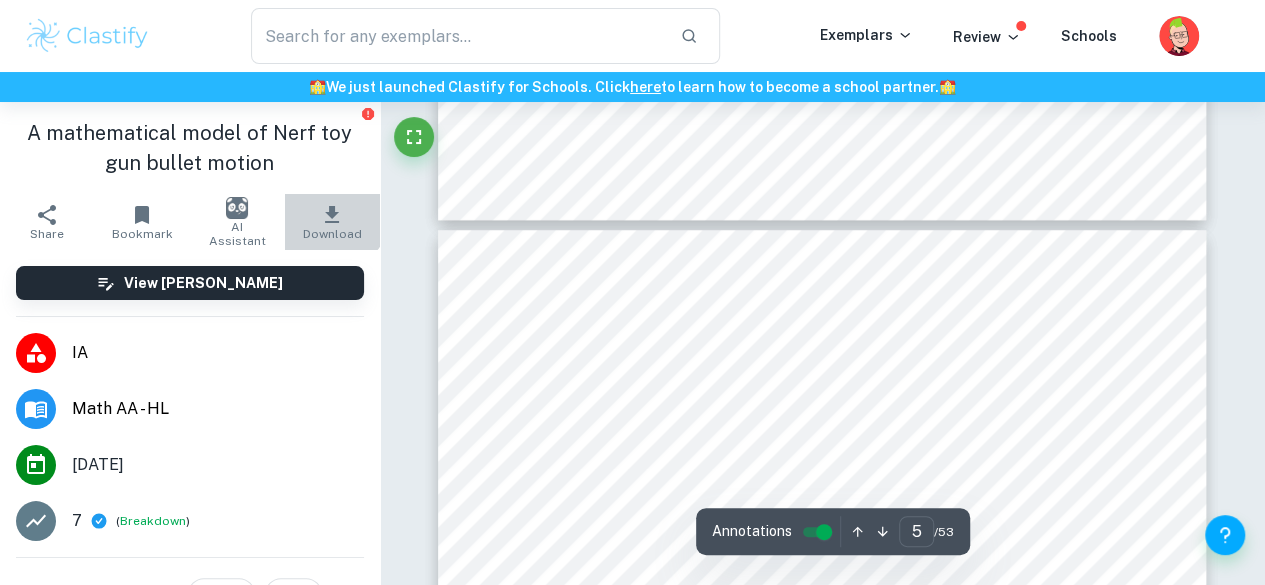 click 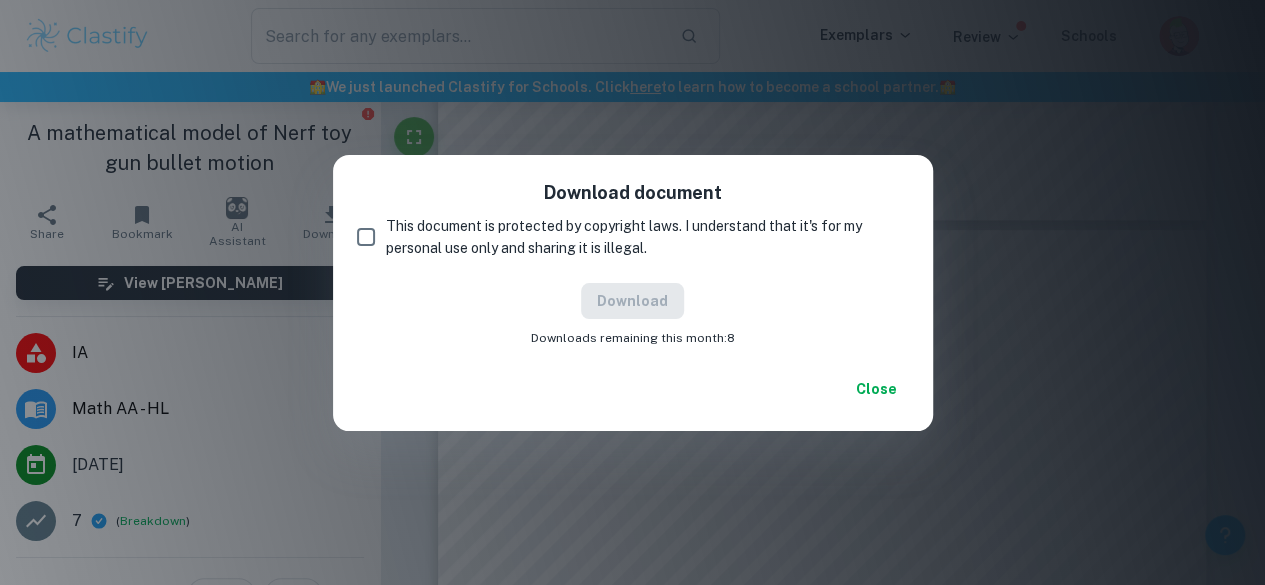 click on "Download document This document is protected by copyright laws. I understand that it's for my personal use only and sharing it is illegal. Download Downloads remaining this month:  8 Close" at bounding box center (632, 292) 